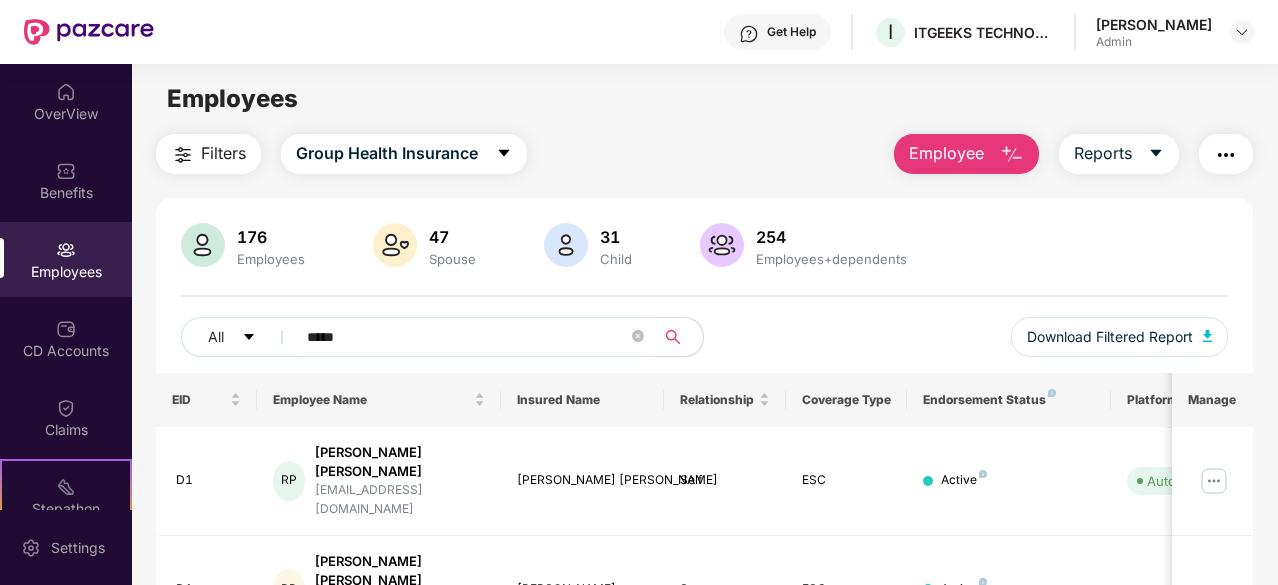 scroll, scrollTop: 0, scrollLeft: 0, axis: both 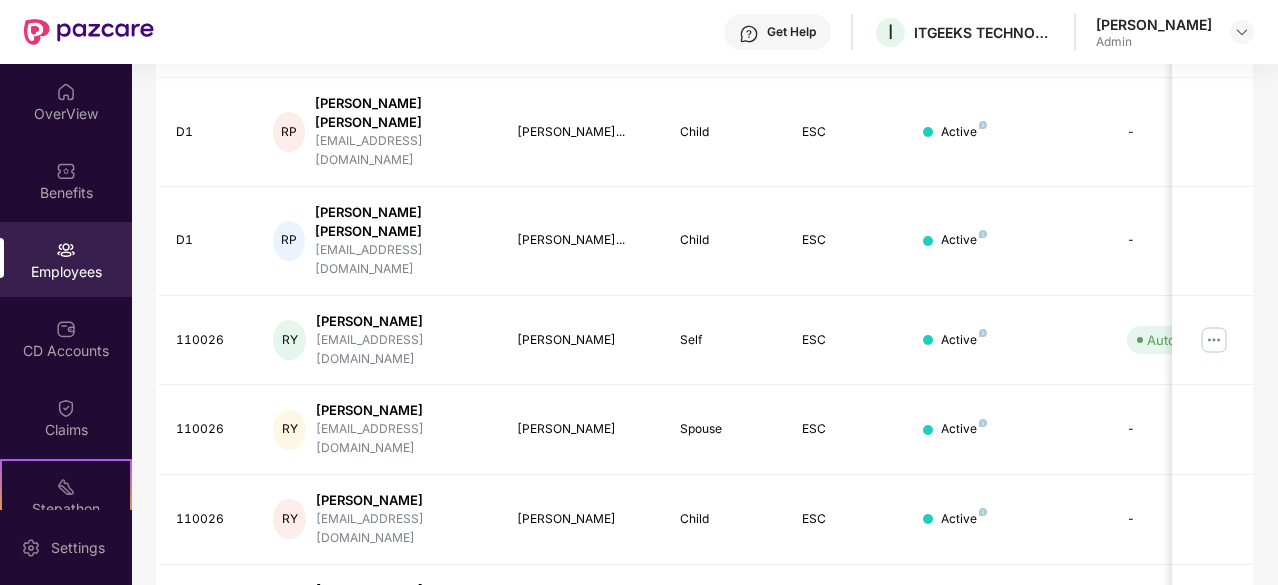 click at bounding box center [1214, 699] 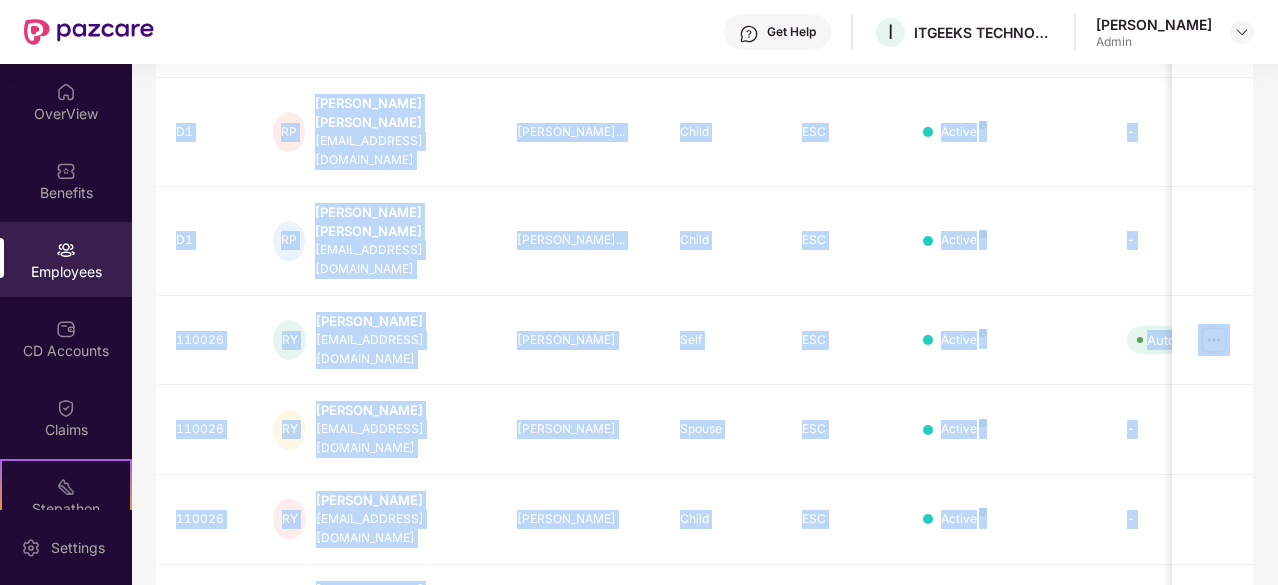 drag, startPoint x: 1102, startPoint y: 515, endPoint x: 1230, endPoint y: 483, distance: 131.93938 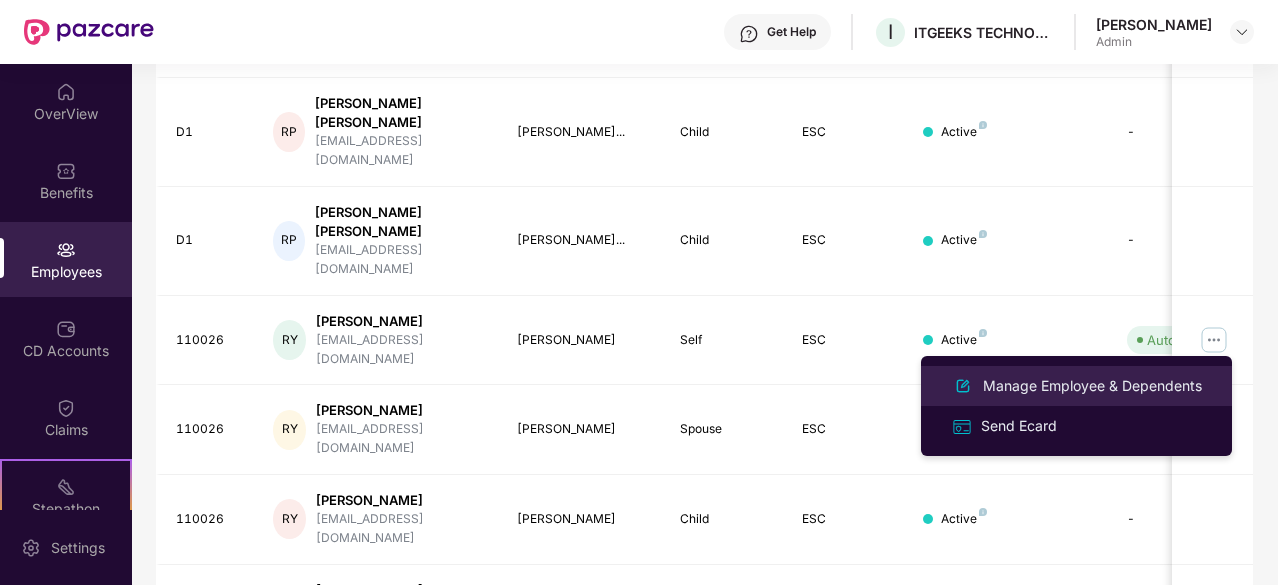 click on "Manage Employee & Dependents" at bounding box center [1092, 386] 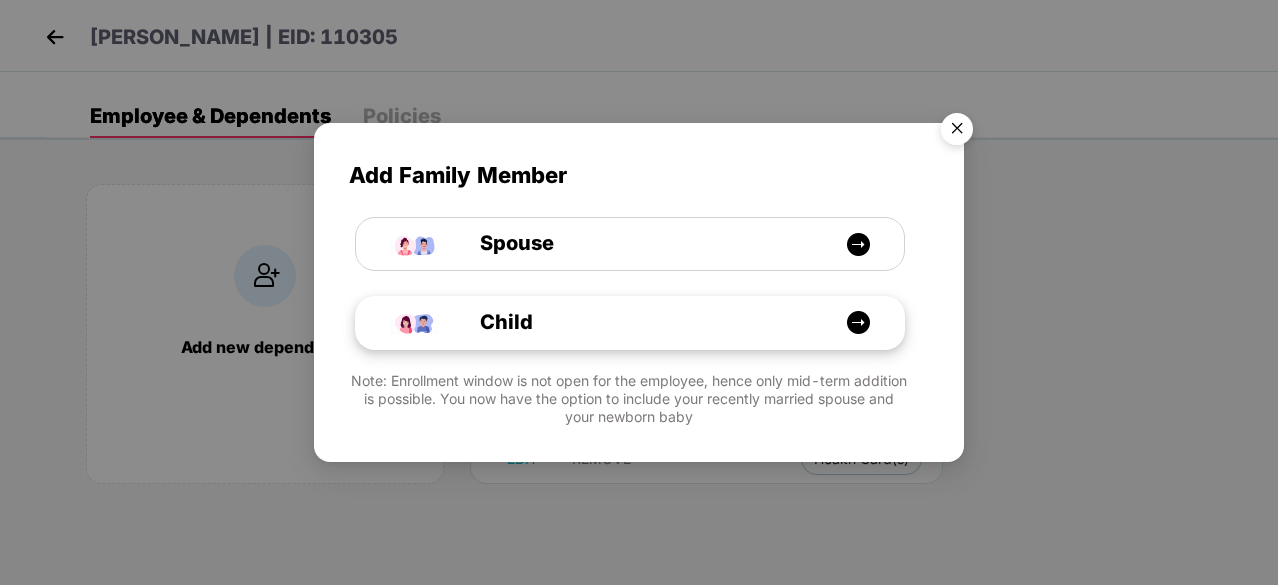 click on "Child" at bounding box center [640, 322] 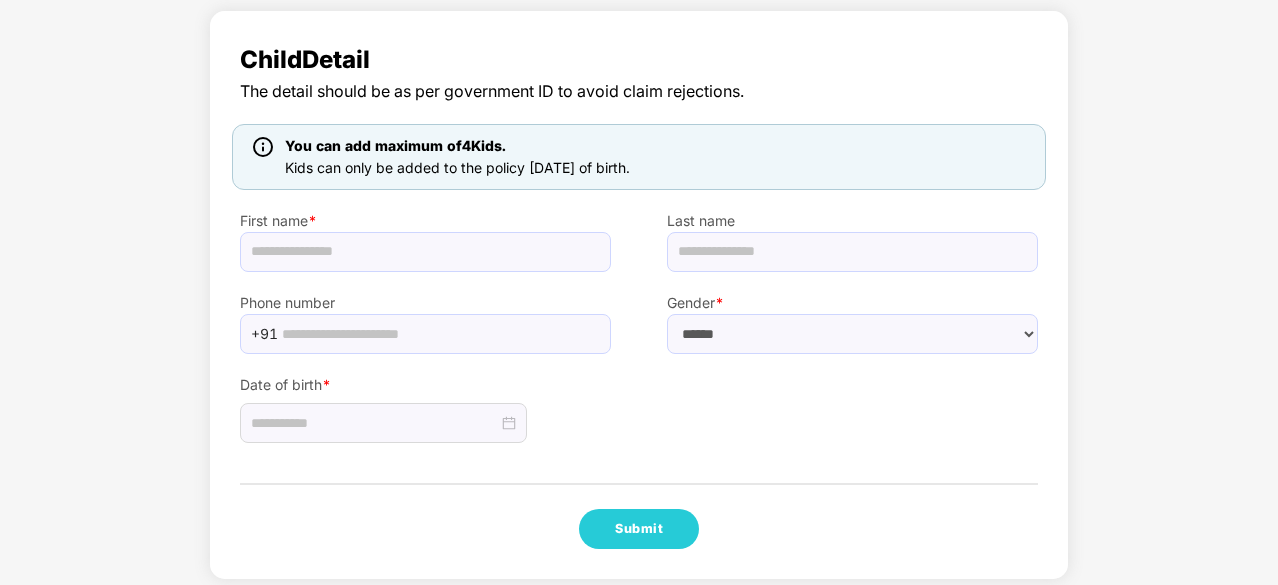 scroll, scrollTop: 135, scrollLeft: 0, axis: vertical 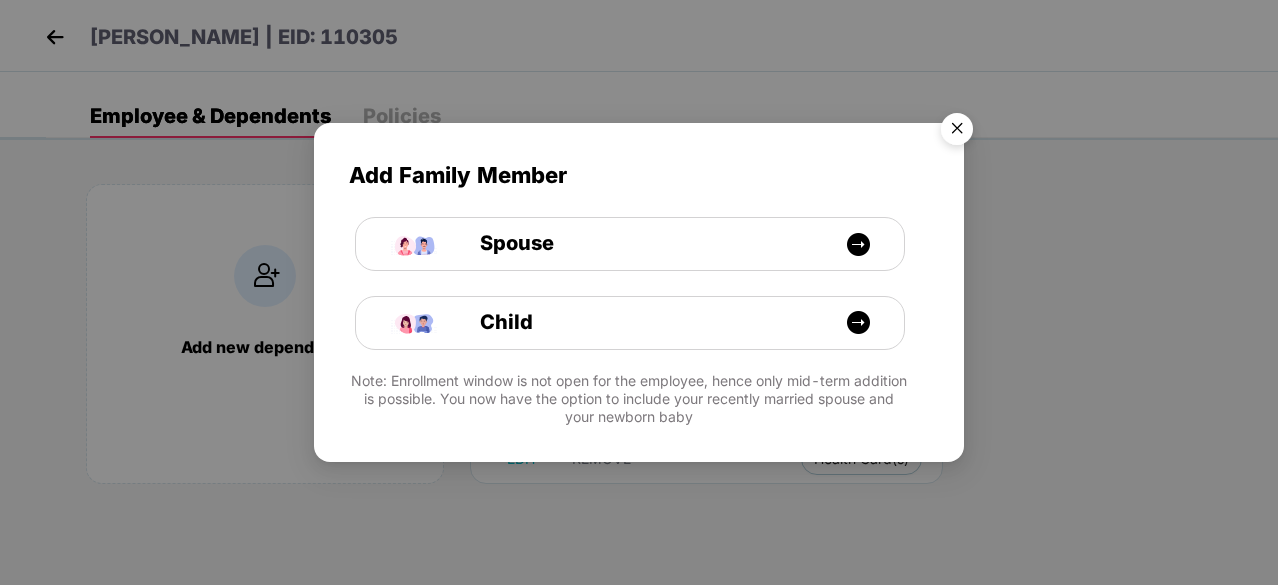 click at bounding box center [957, 132] 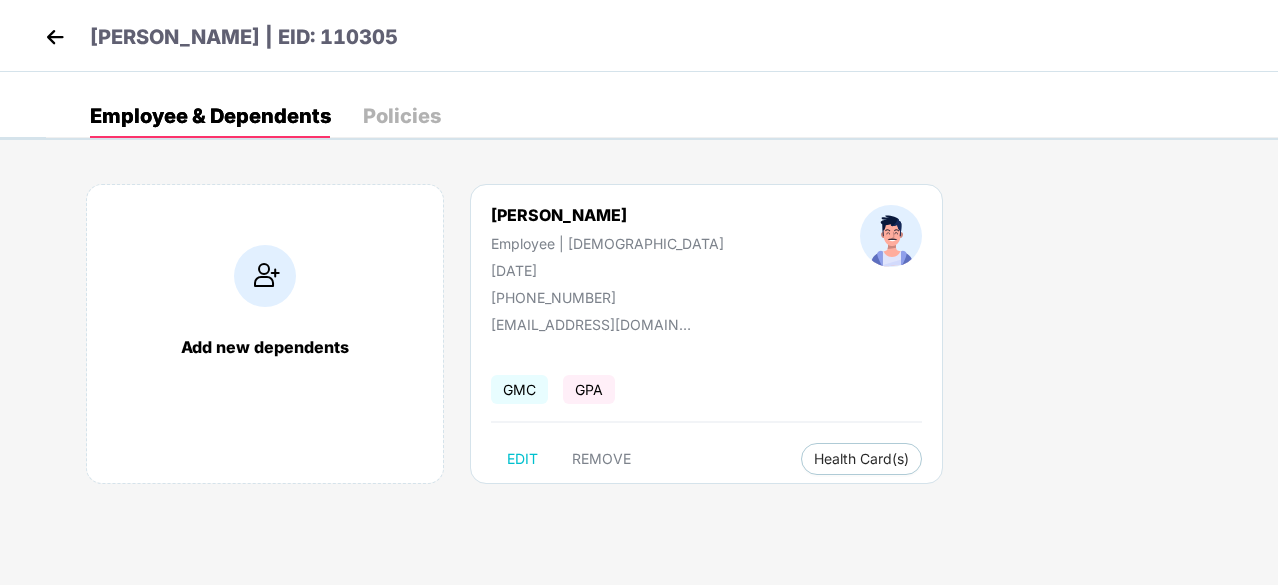 click at bounding box center (55, 37) 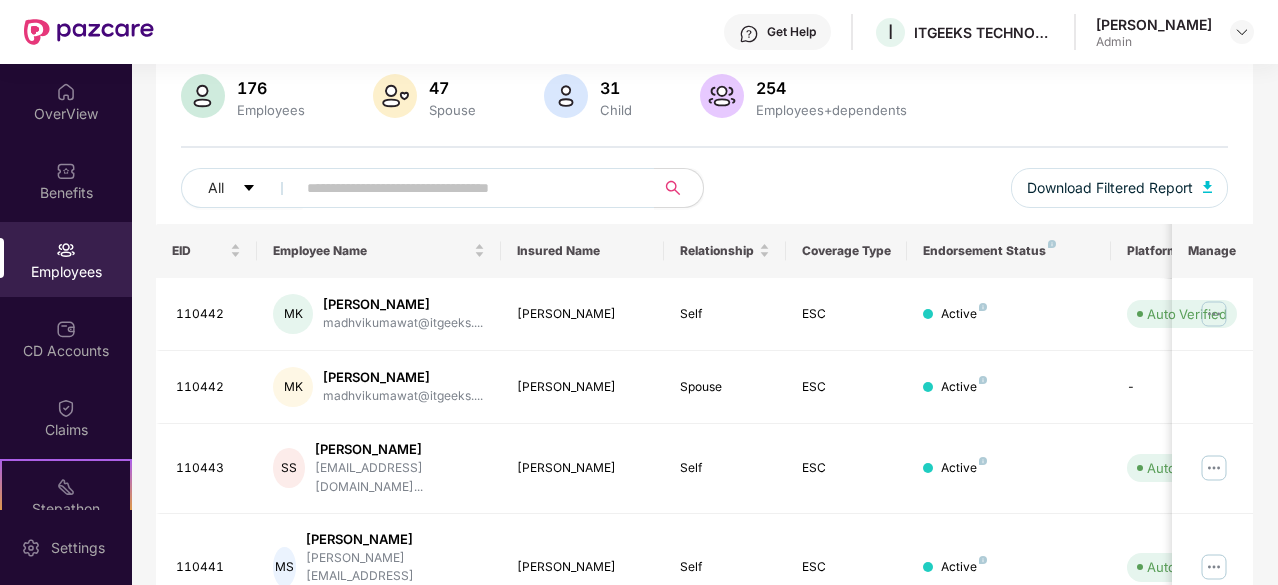 scroll, scrollTop: 154, scrollLeft: 0, axis: vertical 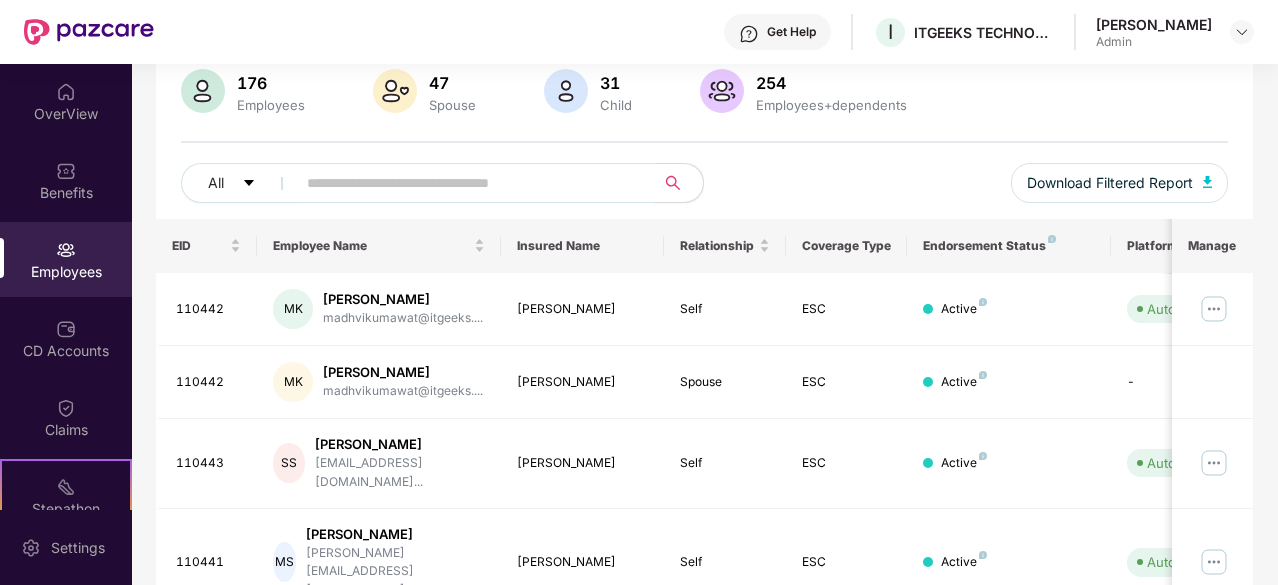 click at bounding box center (467, 183) 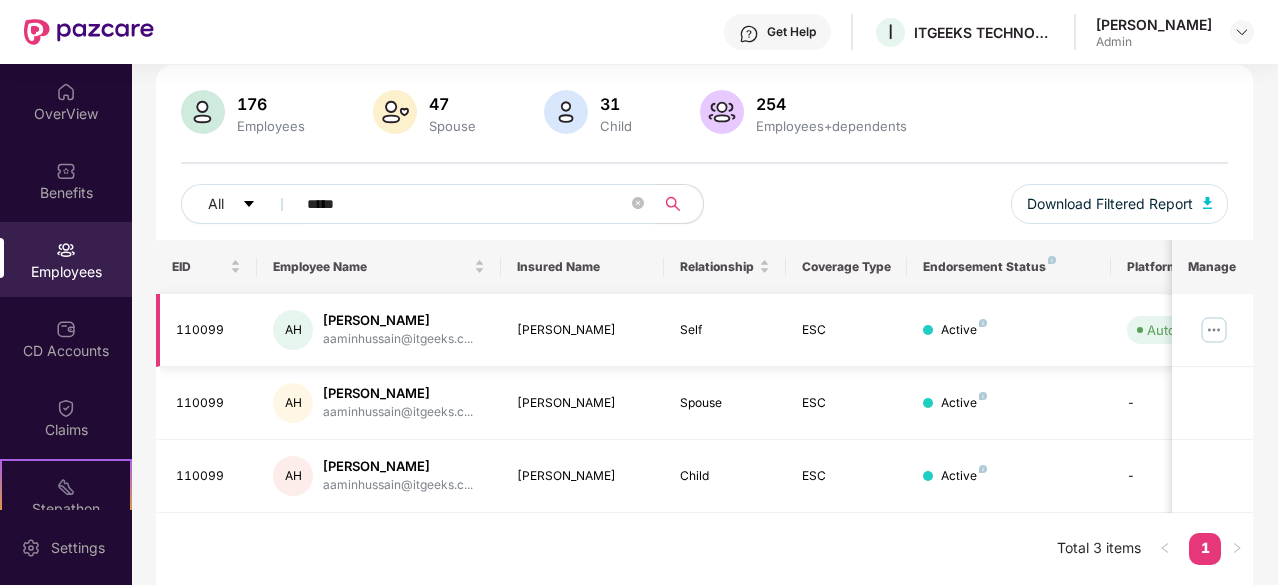 scroll, scrollTop: 130, scrollLeft: 0, axis: vertical 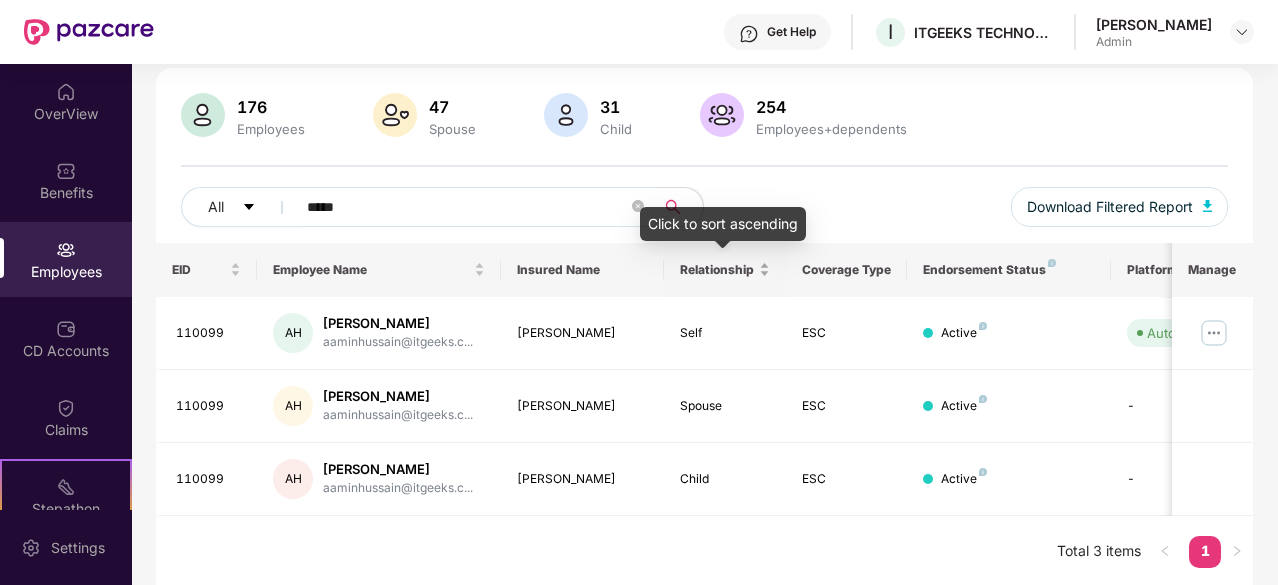type on "*****" 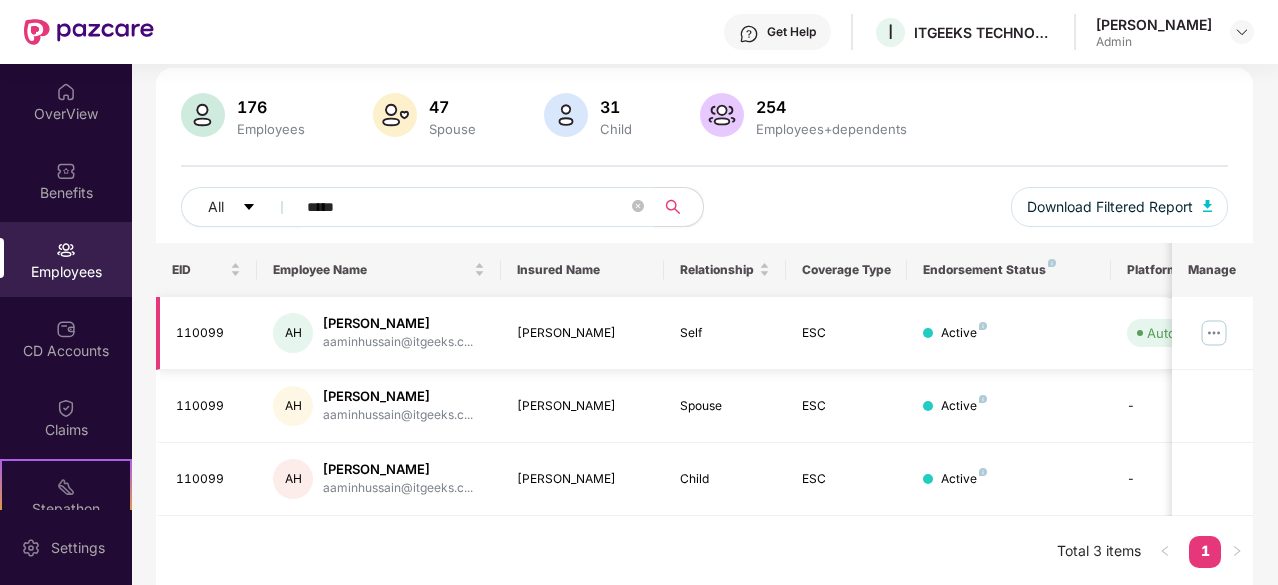 click at bounding box center [1214, 333] 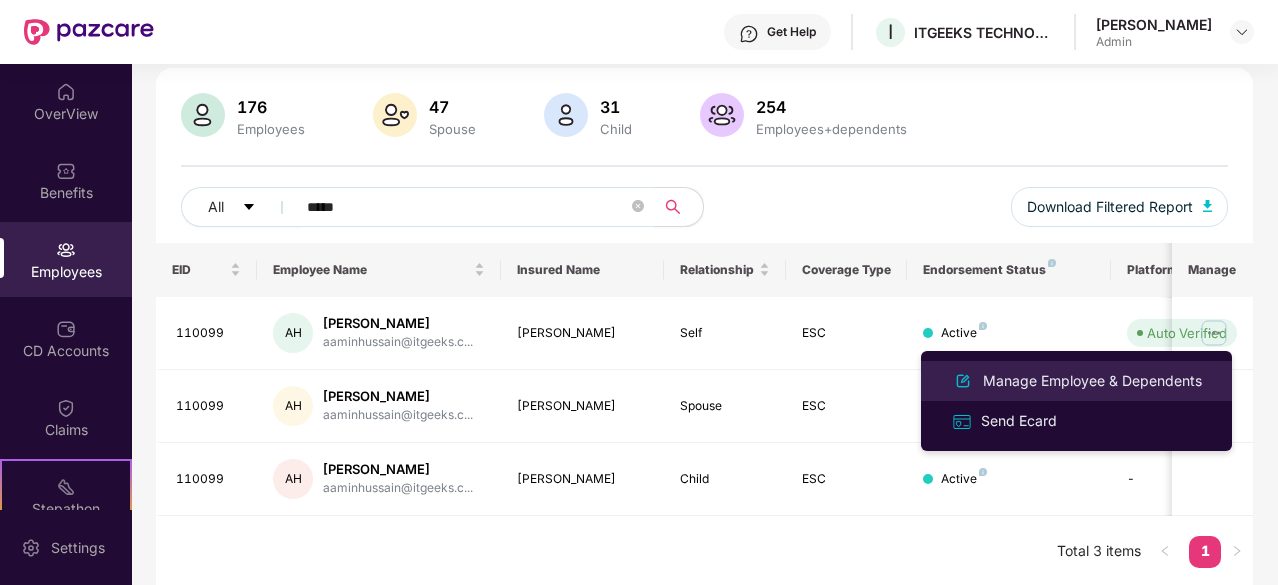 click on "Manage Employee & Dependents" at bounding box center (1092, 381) 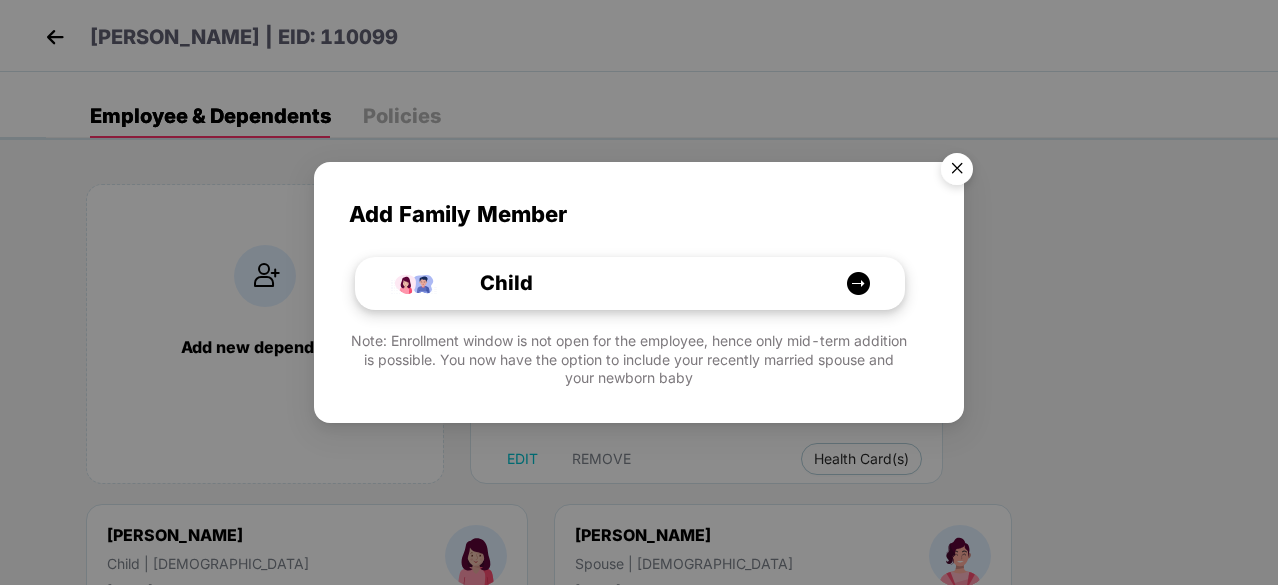 click on "Child" at bounding box center (640, 283) 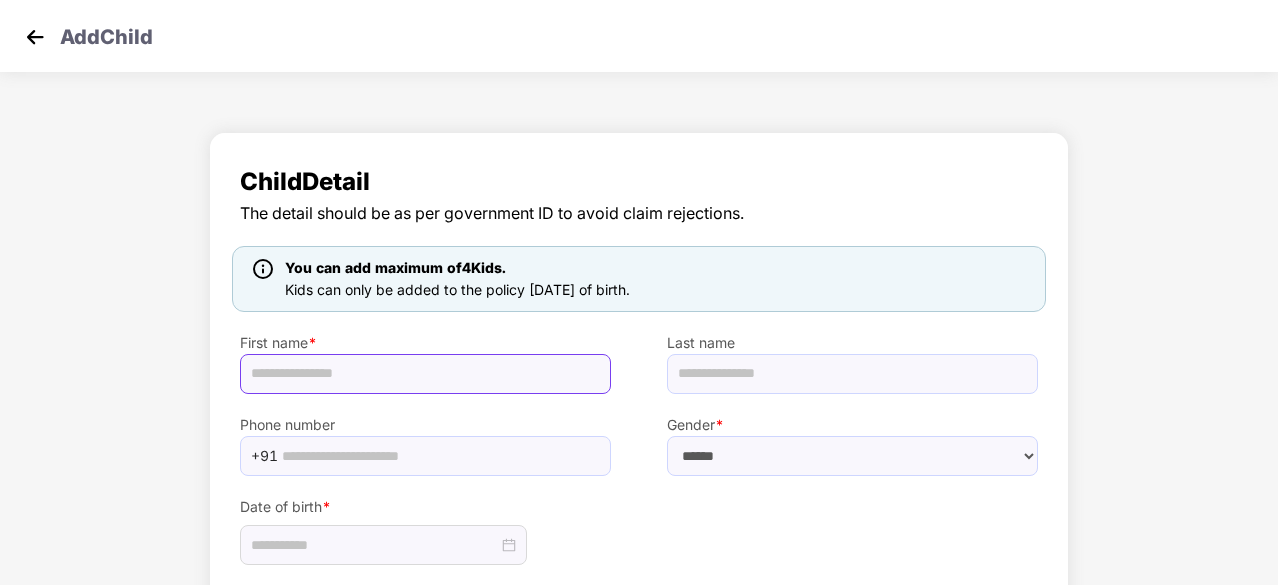 click at bounding box center (425, 374) 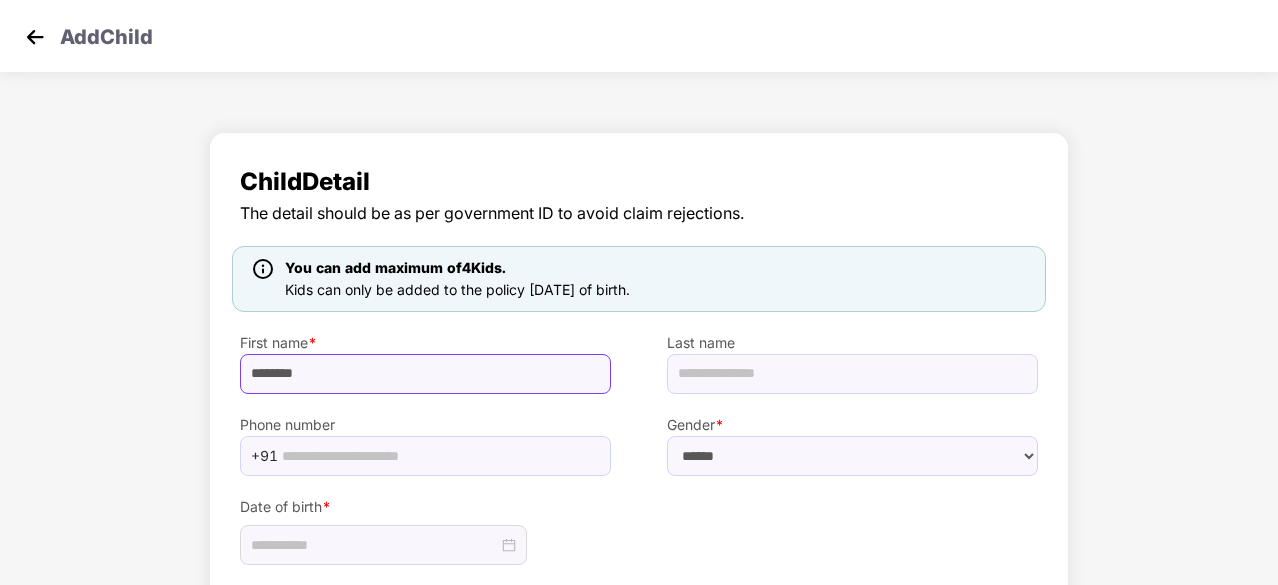 type on "********" 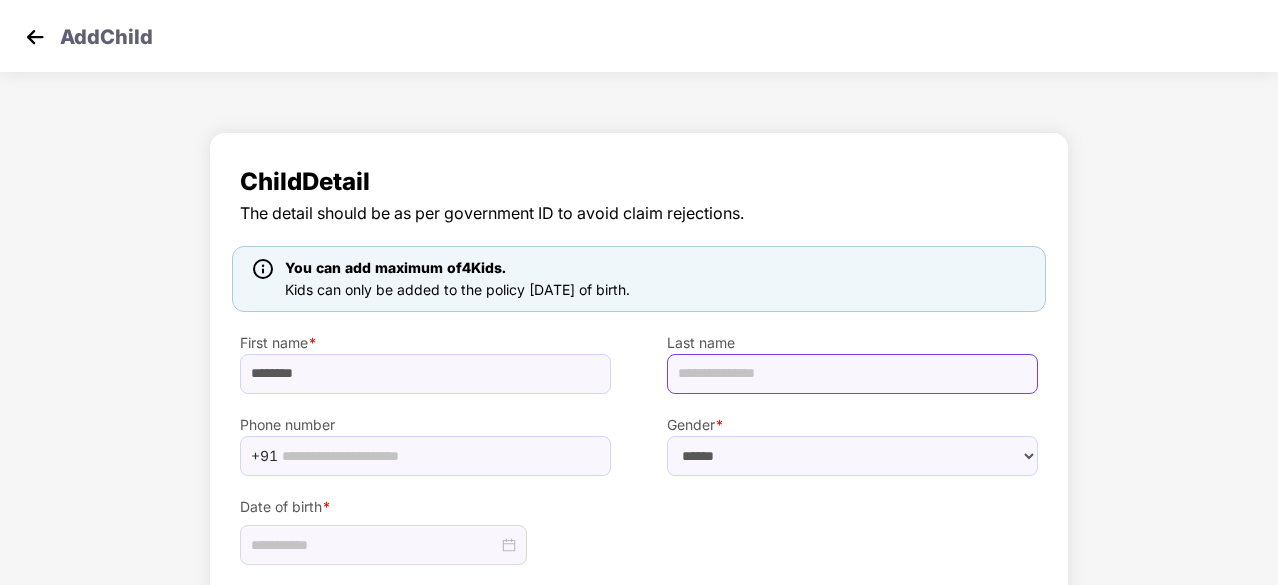 click at bounding box center [852, 374] 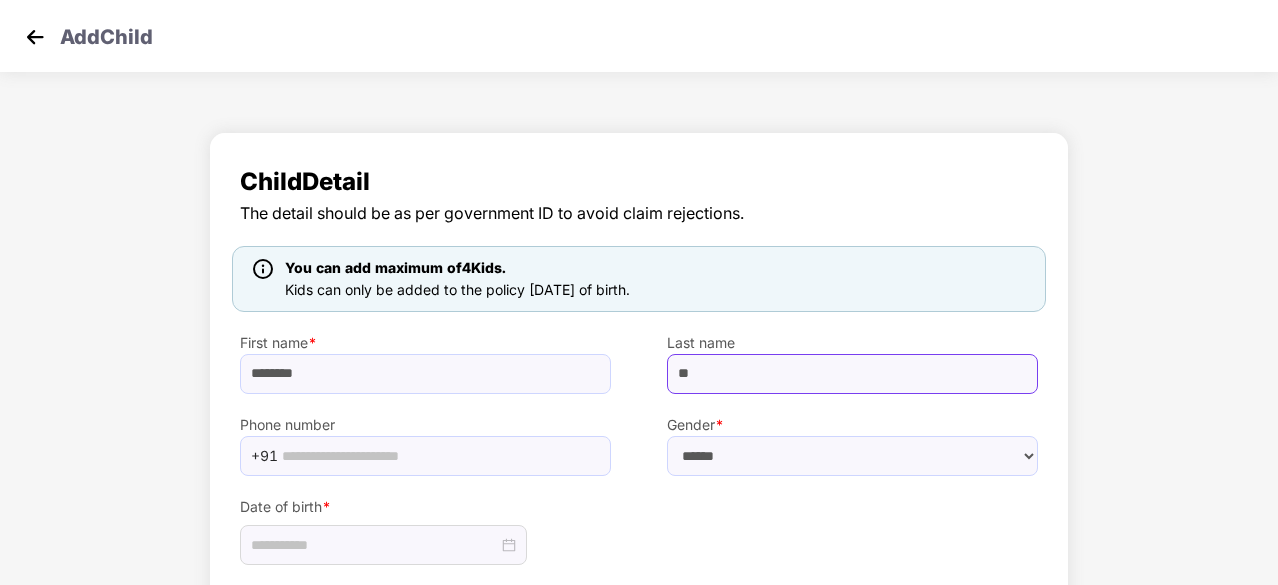 type on "*" 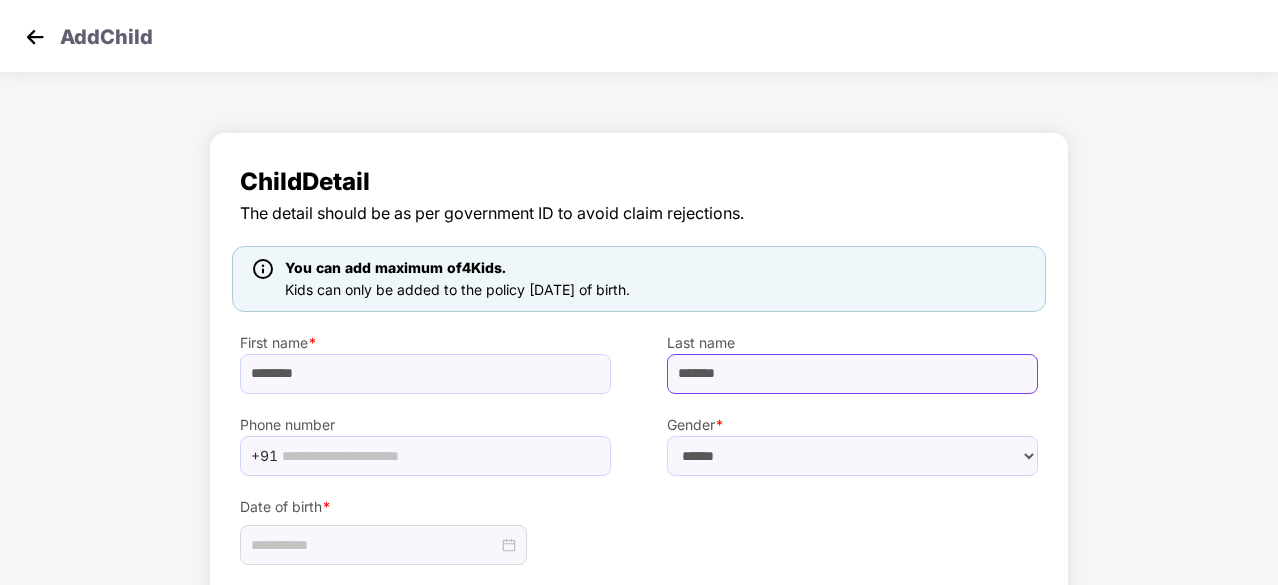 type on "*******" 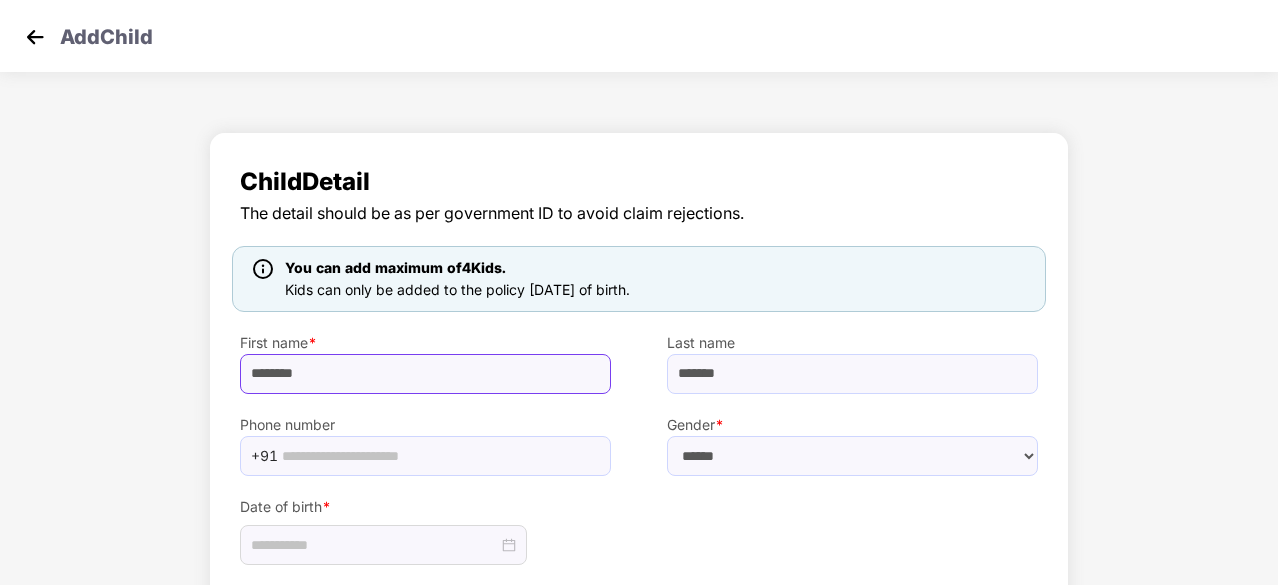 click on "********" at bounding box center [425, 374] 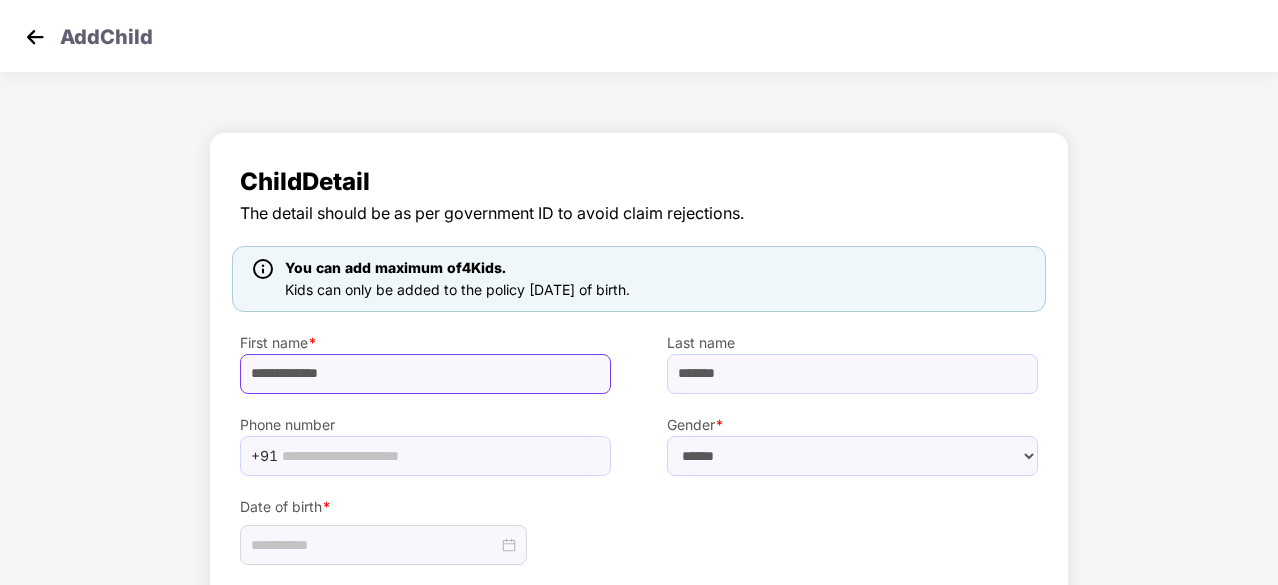 type on "**********" 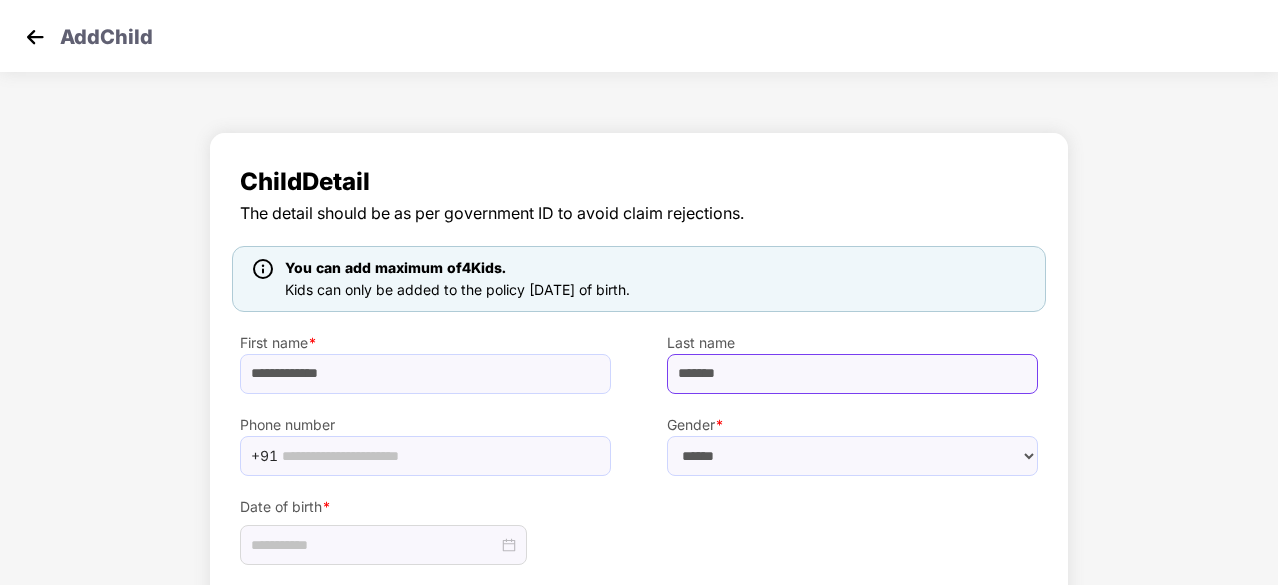 click on "*******" at bounding box center (852, 374) 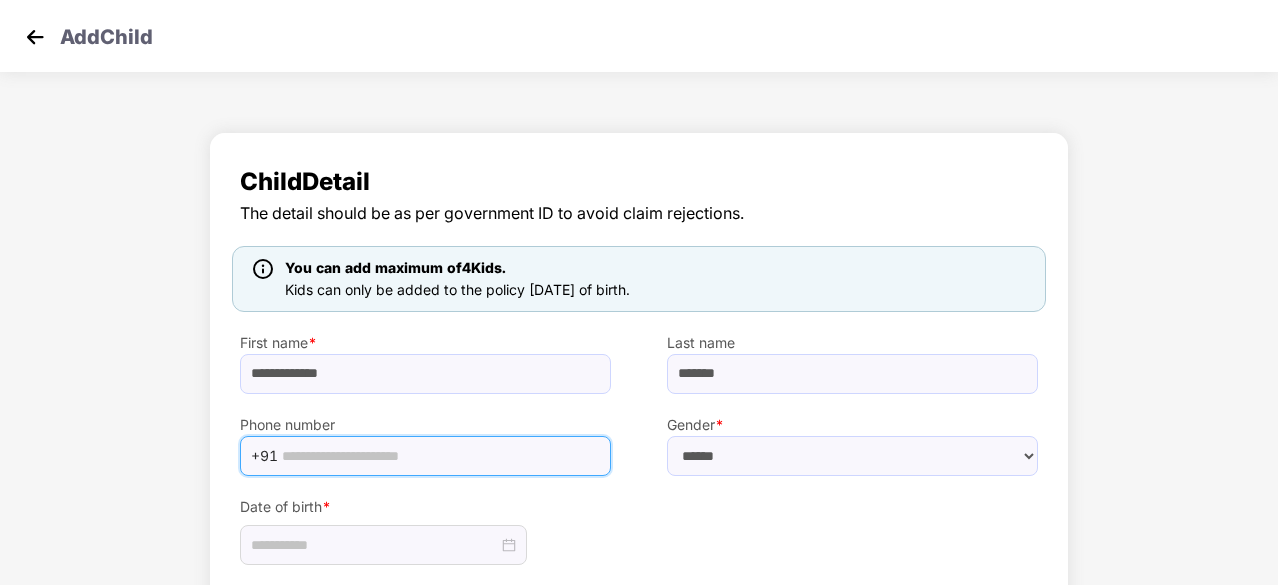click at bounding box center (440, 456) 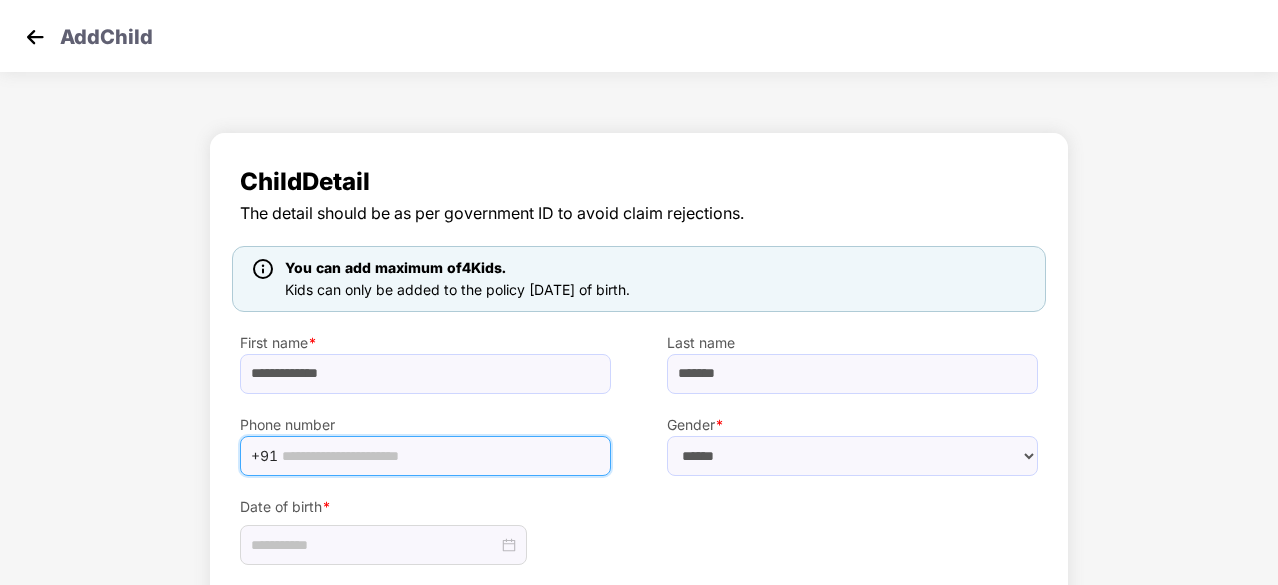 paste on "**********" 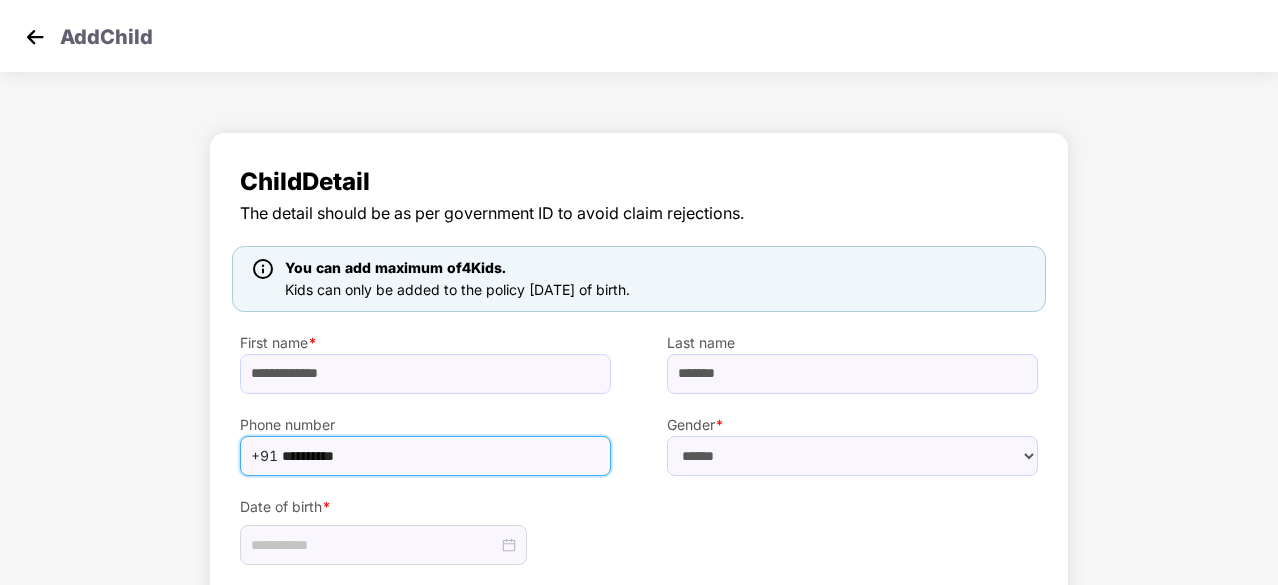 click on "**********" at bounding box center [440, 456] 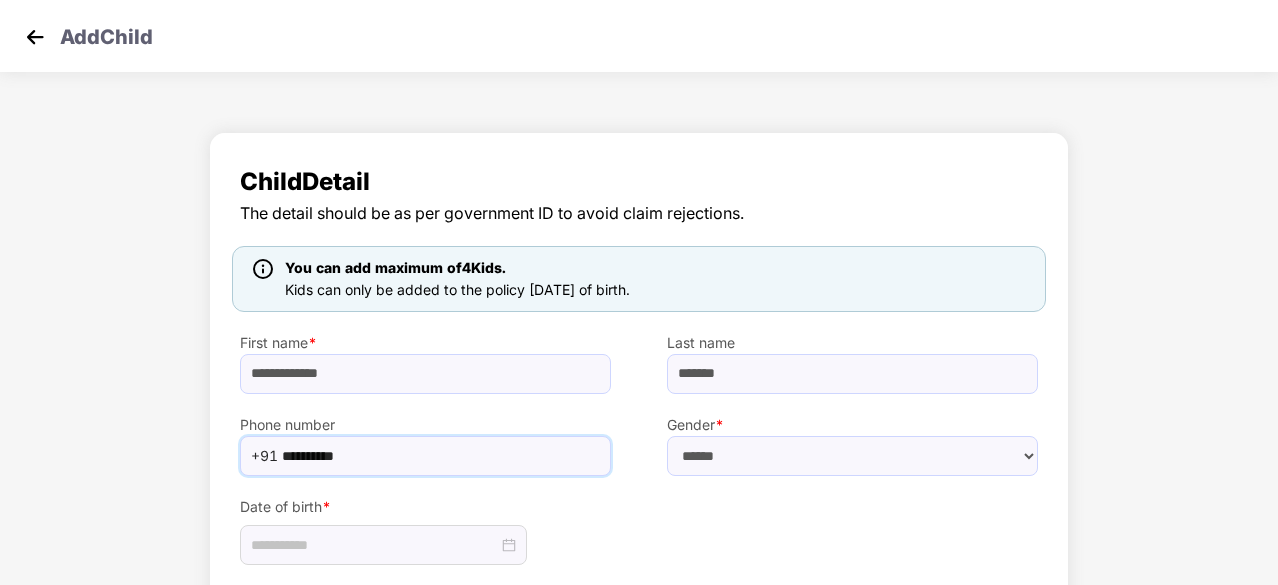 type on "**********" 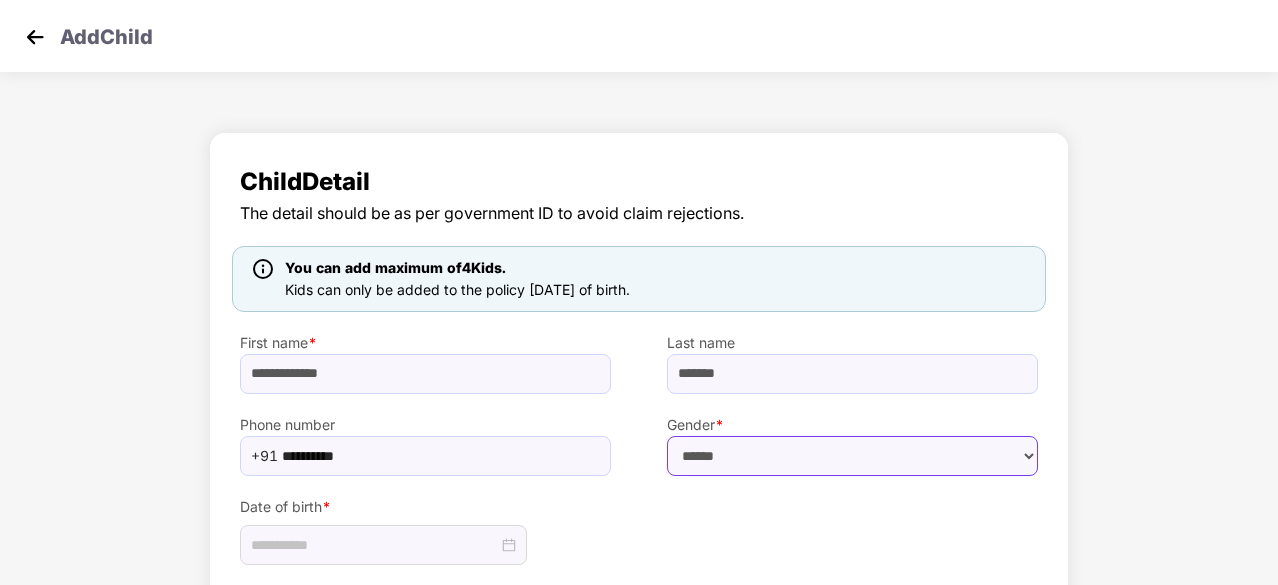 click on "****** **** ******" at bounding box center (852, 456) 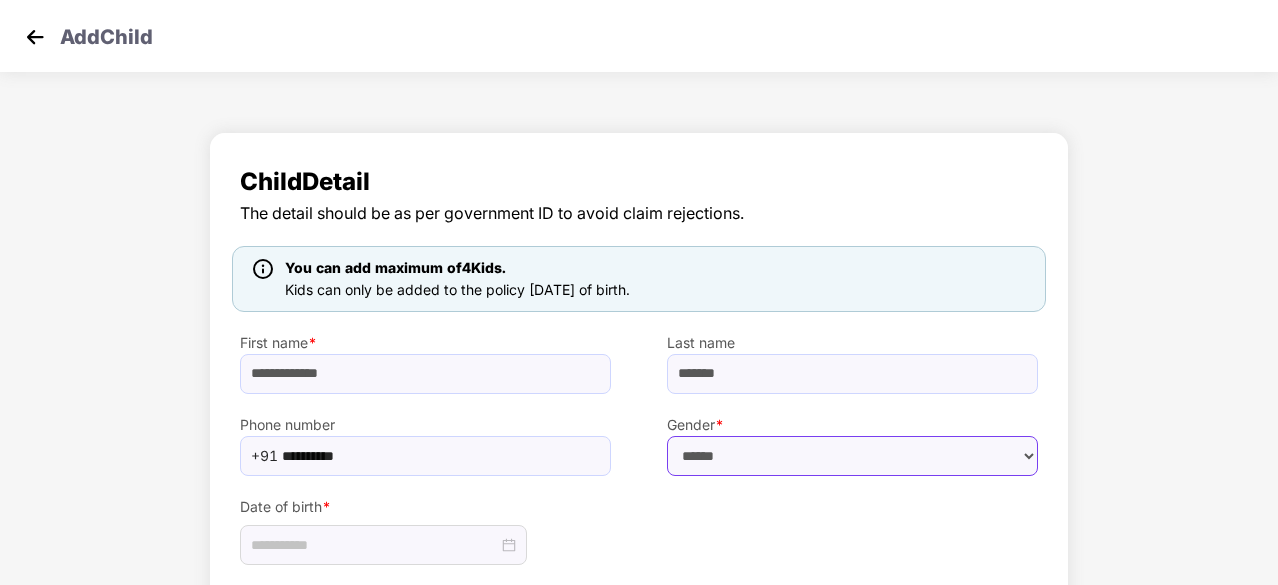 select on "****" 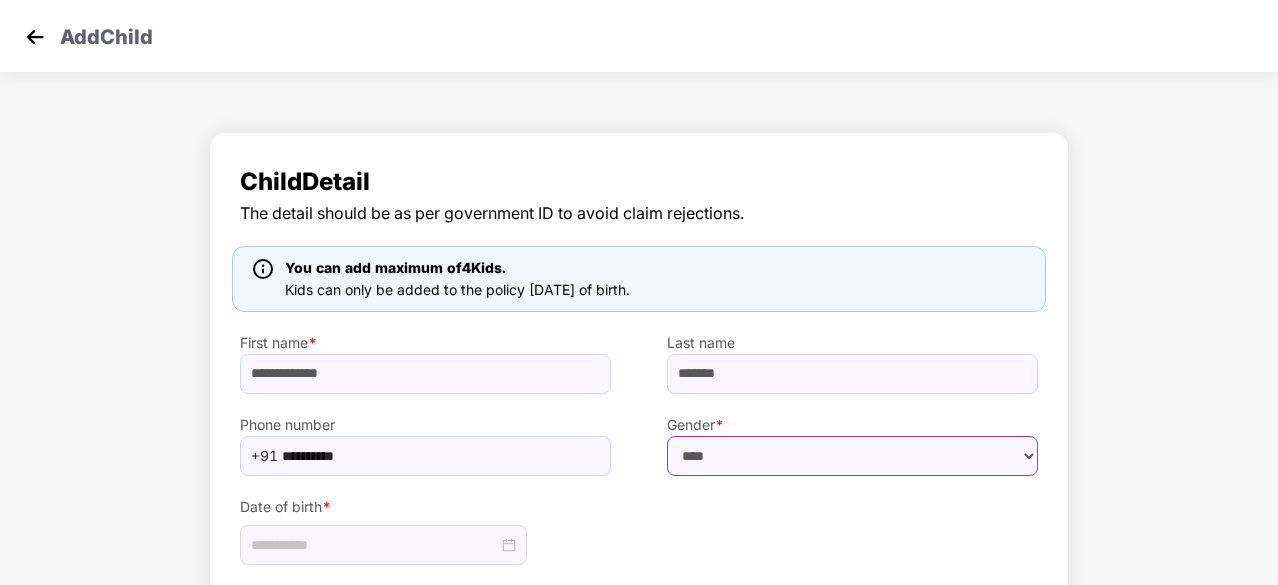 click on "****** **** ******" at bounding box center (852, 456) 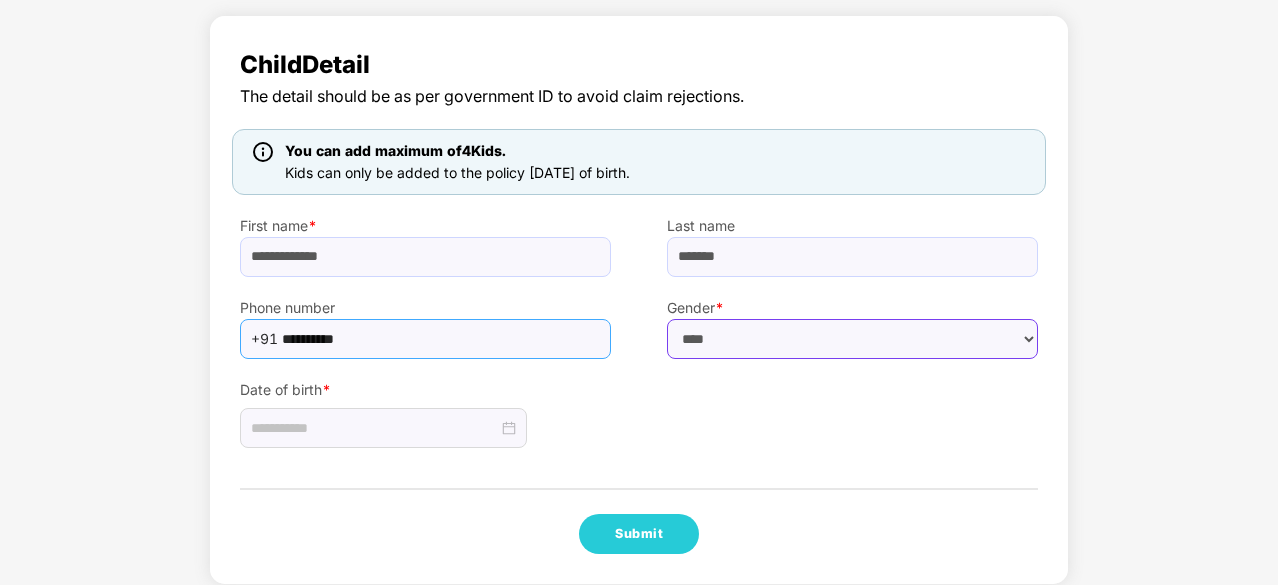 scroll, scrollTop: 135, scrollLeft: 0, axis: vertical 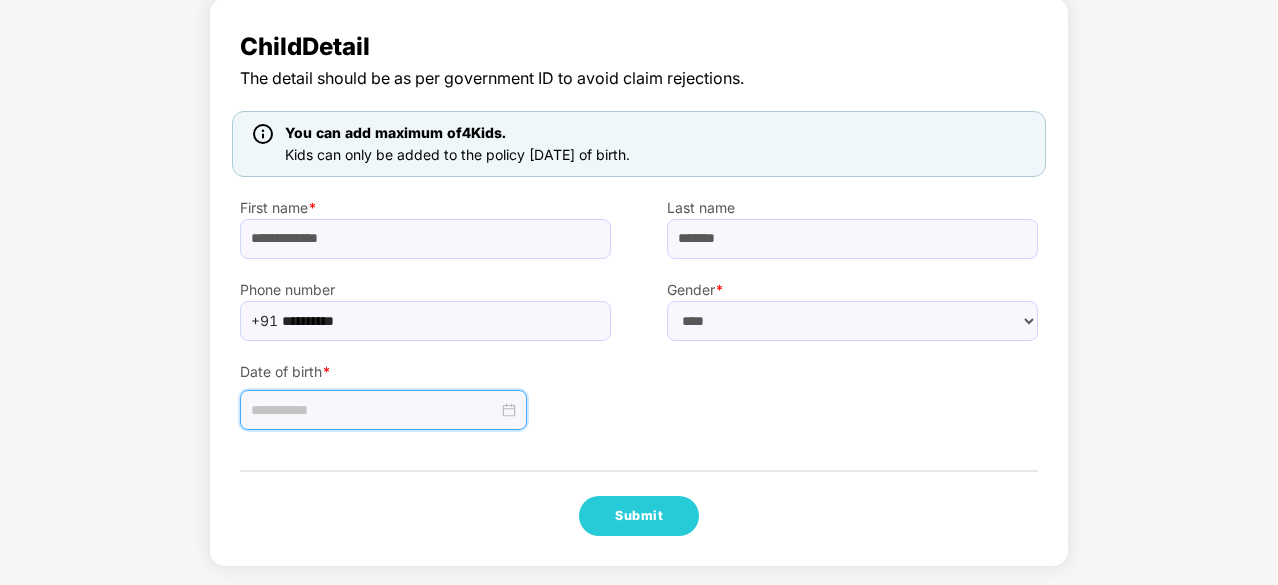 click at bounding box center (374, 410) 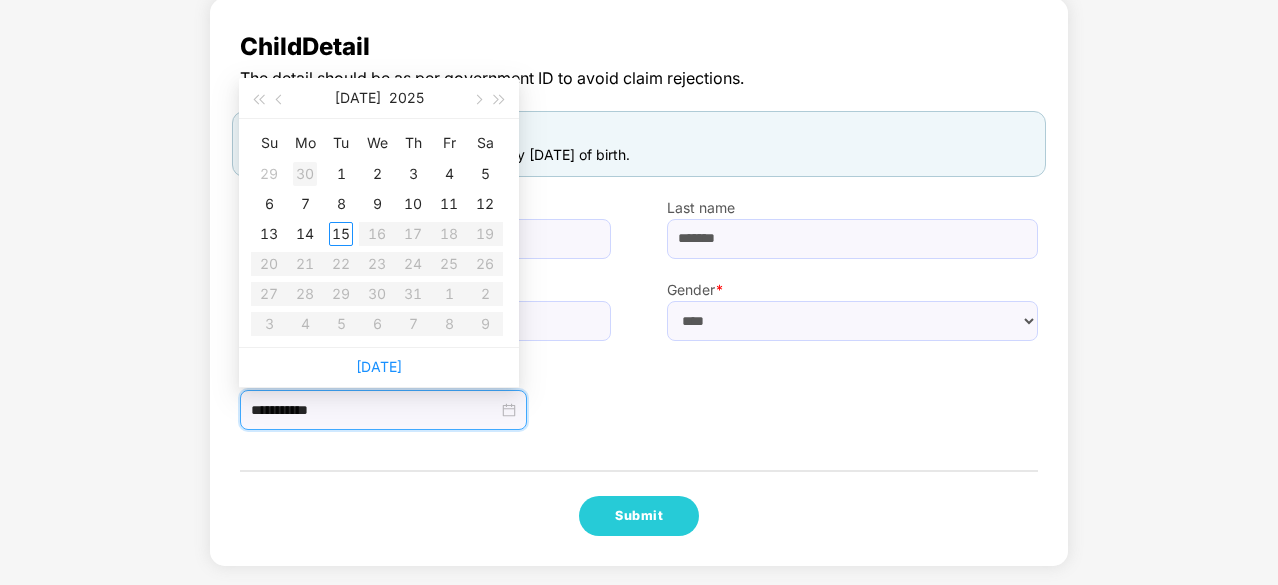 drag, startPoint x: 286, startPoint y: 397, endPoint x: 308, endPoint y: 175, distance: 223.08743 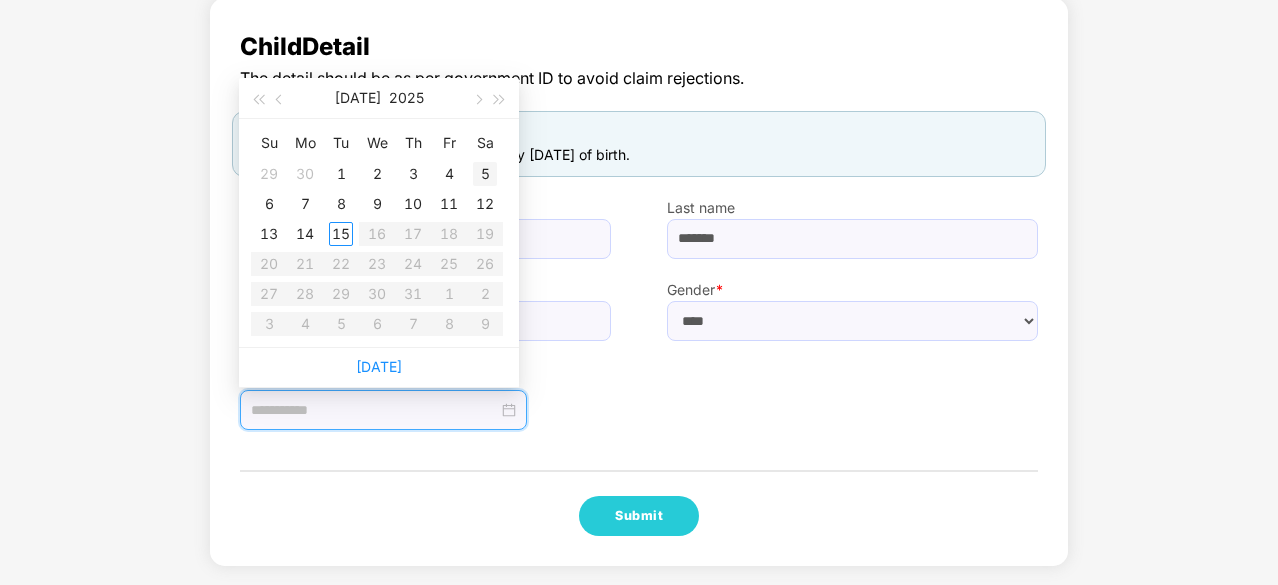 click on "5" at bounding box center (485, 174) 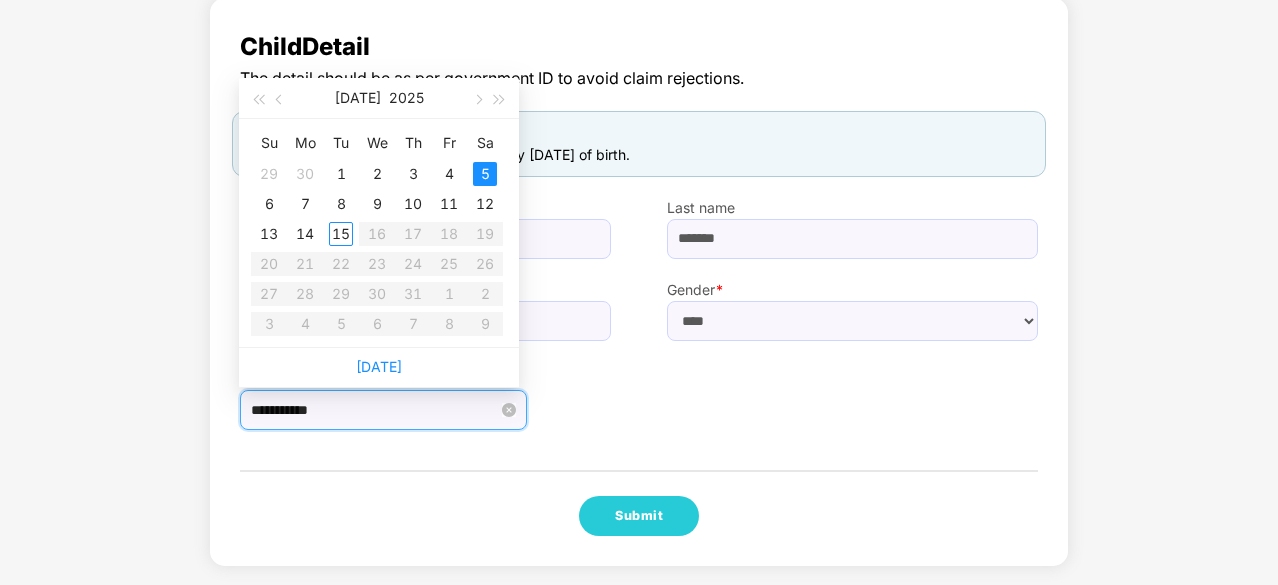 click on "**********" at bounding box center [374, 410] 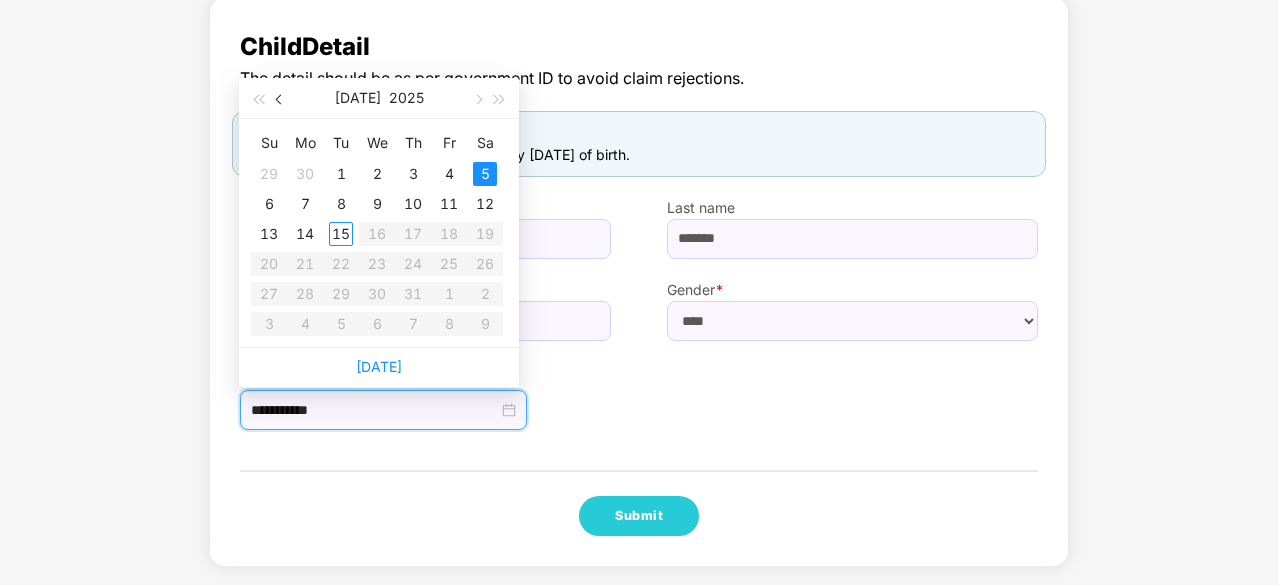 click at bounding box center [280, 98] 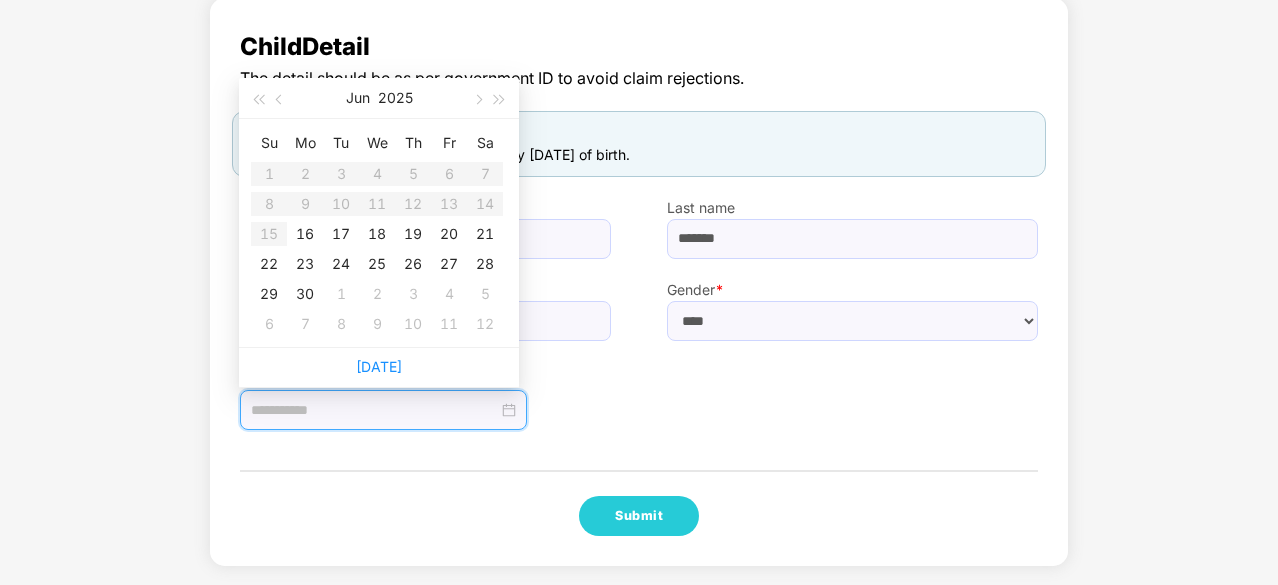 type on "**********" 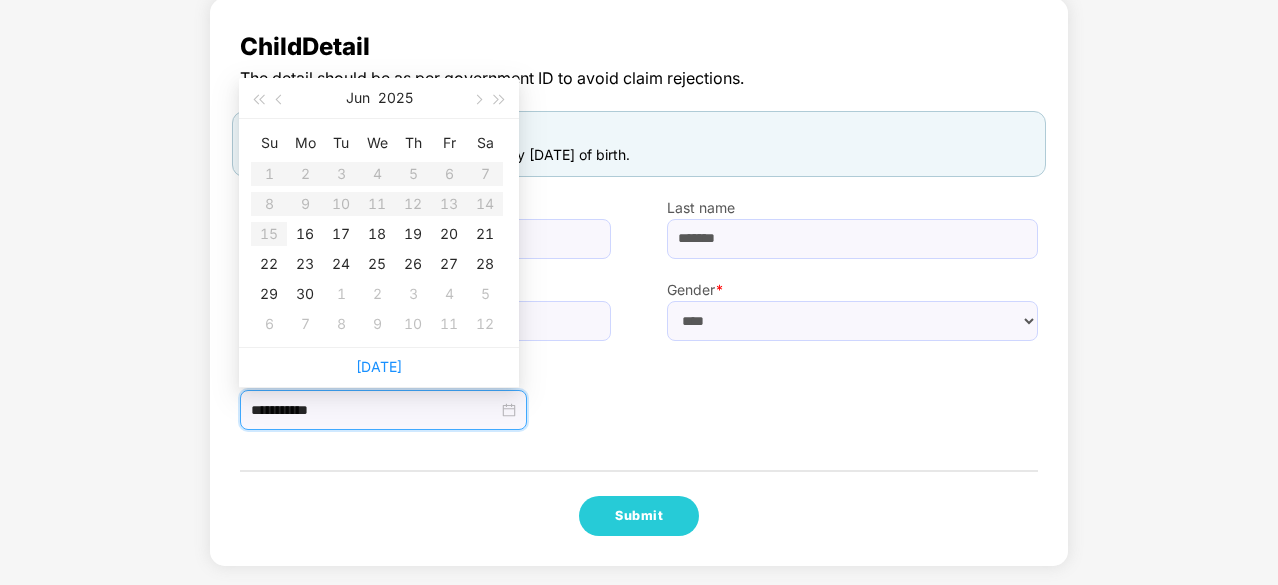 click on "Su Mo Tu We Th Fr Sa 1 2 3 4 5 6 7 8 9 10 11 12 13 14 15 16 17 18 19 20 21 22 23 24 25 26 27 28 29 30 1 2 3 4 5 6 7 8 9 10 11 12" at bounding box center [377, 233] 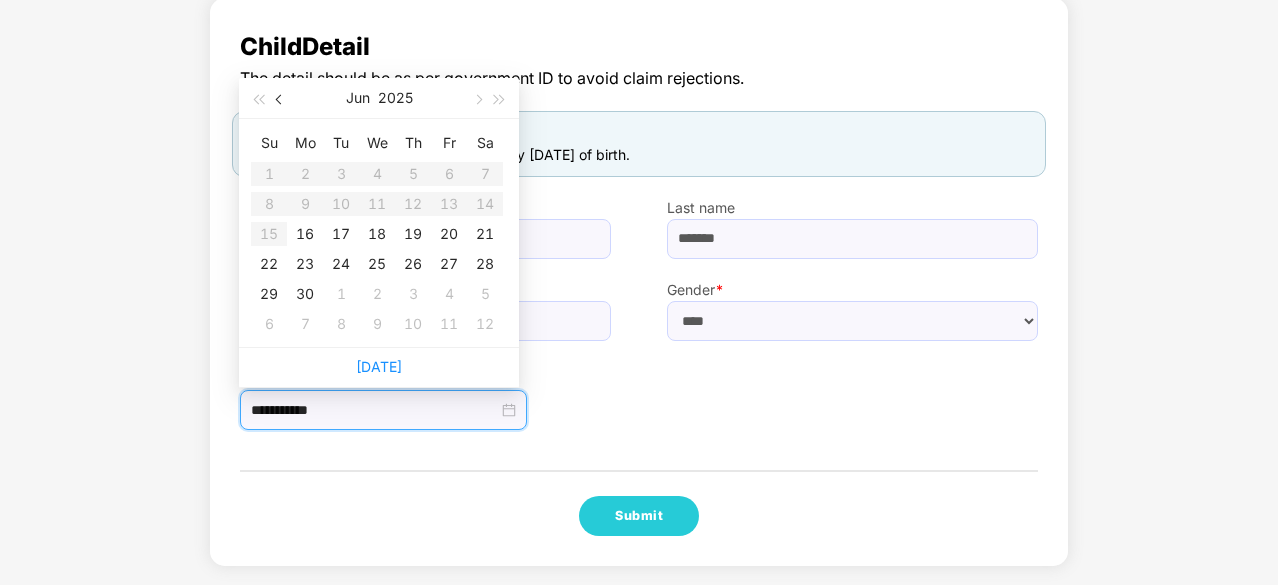 click at bounding box center [281, 99] 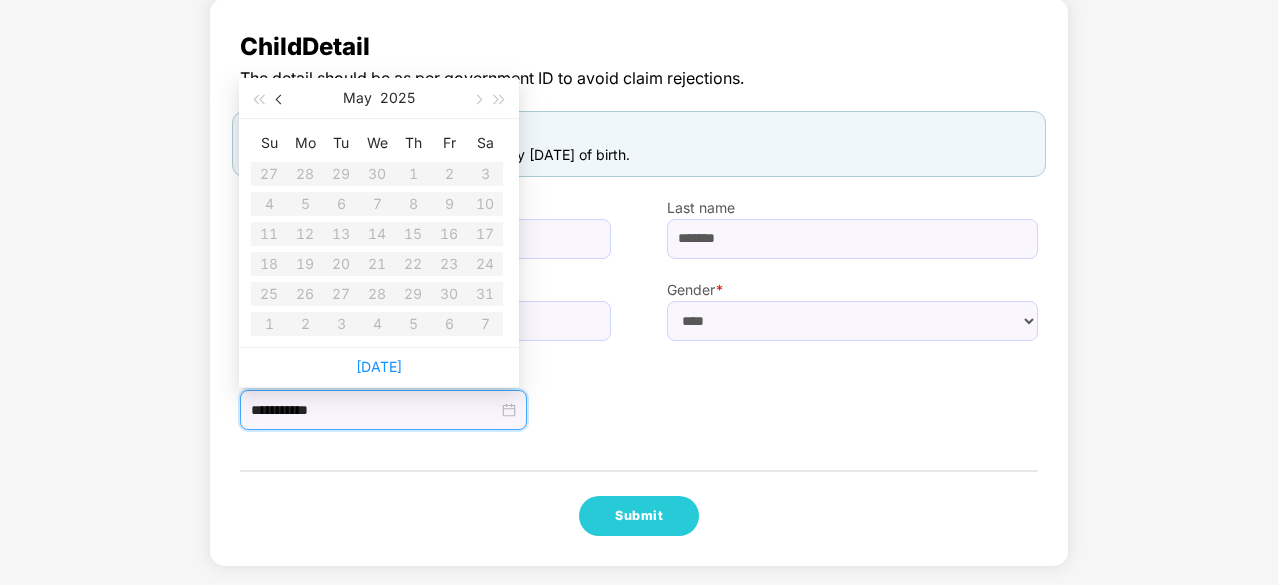 click at bounding box center [281, 99] 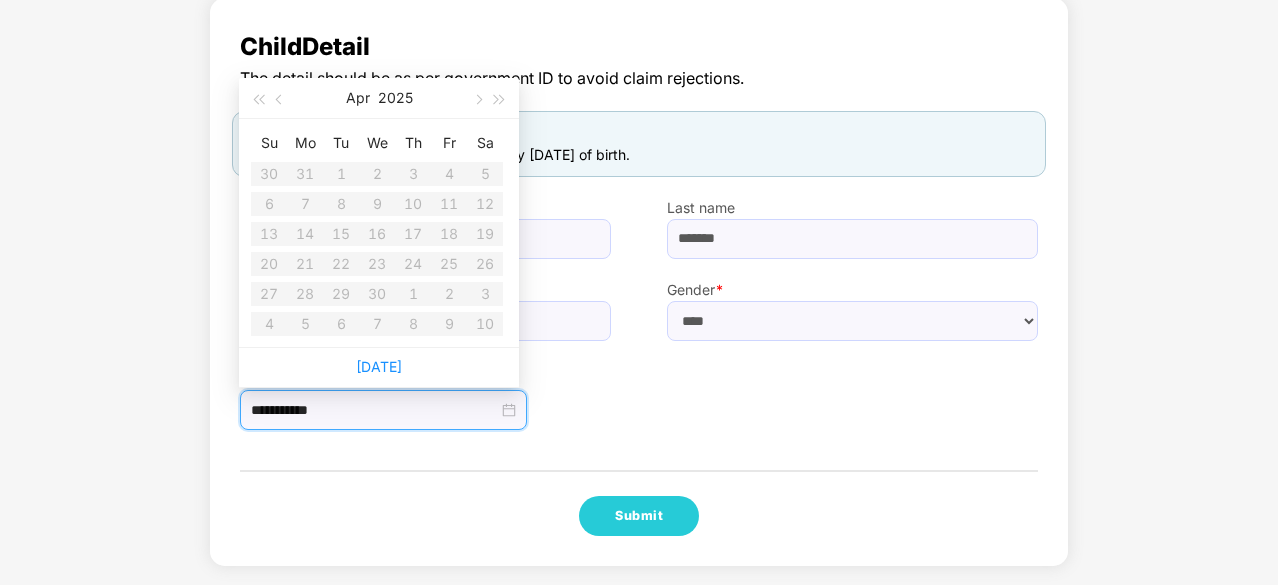 scroll, scrollTop: 0, scrollLeft: 0, axis: both 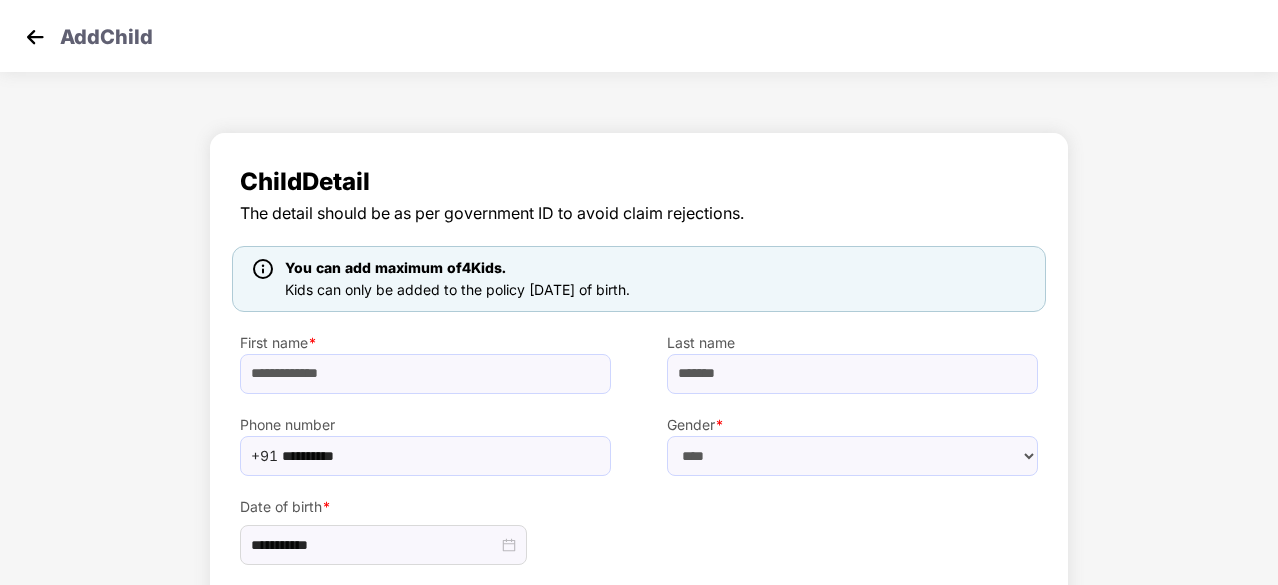 click at bounding box center [35, 37] 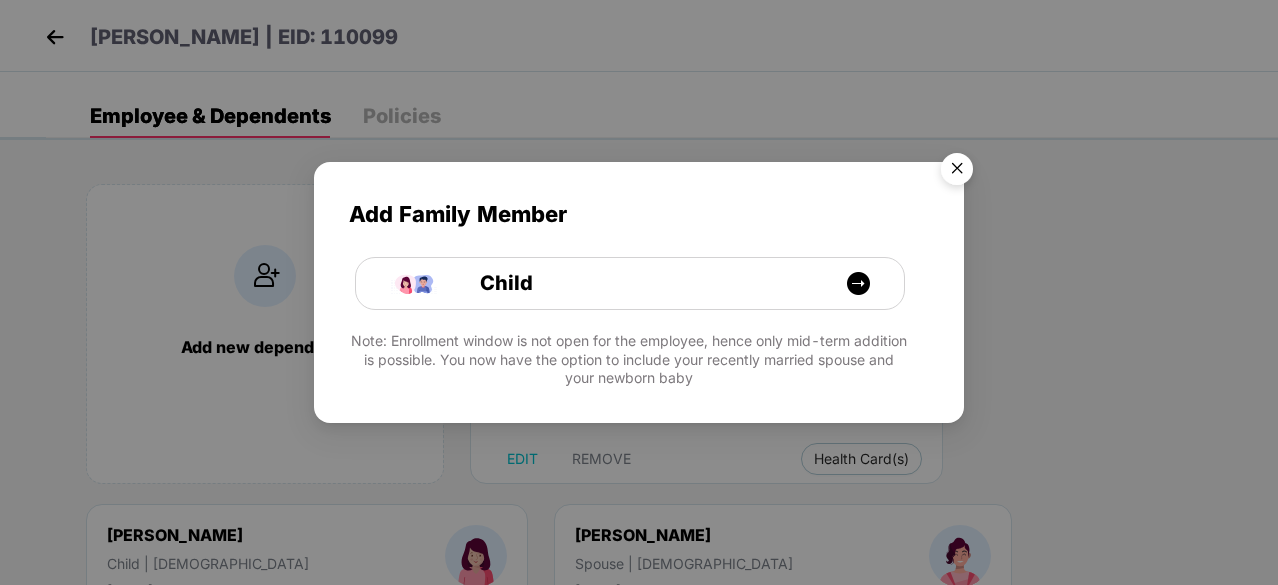 click at bounding box center [957, 172] 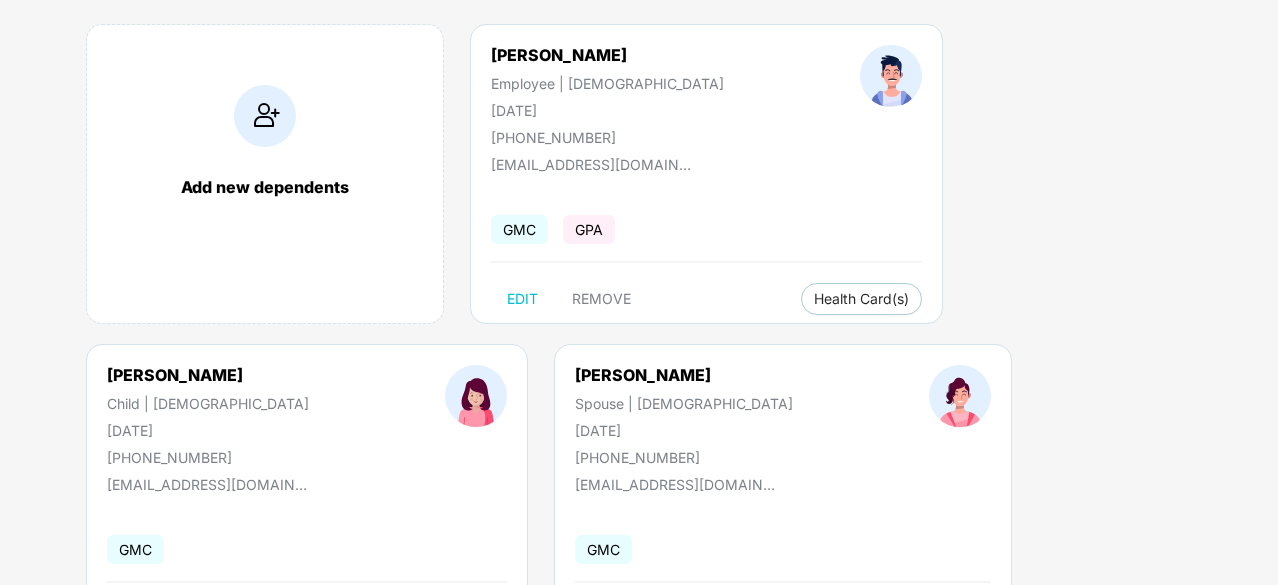 scroll, scrollTop: 0, scrollLeft: 0, axis: both 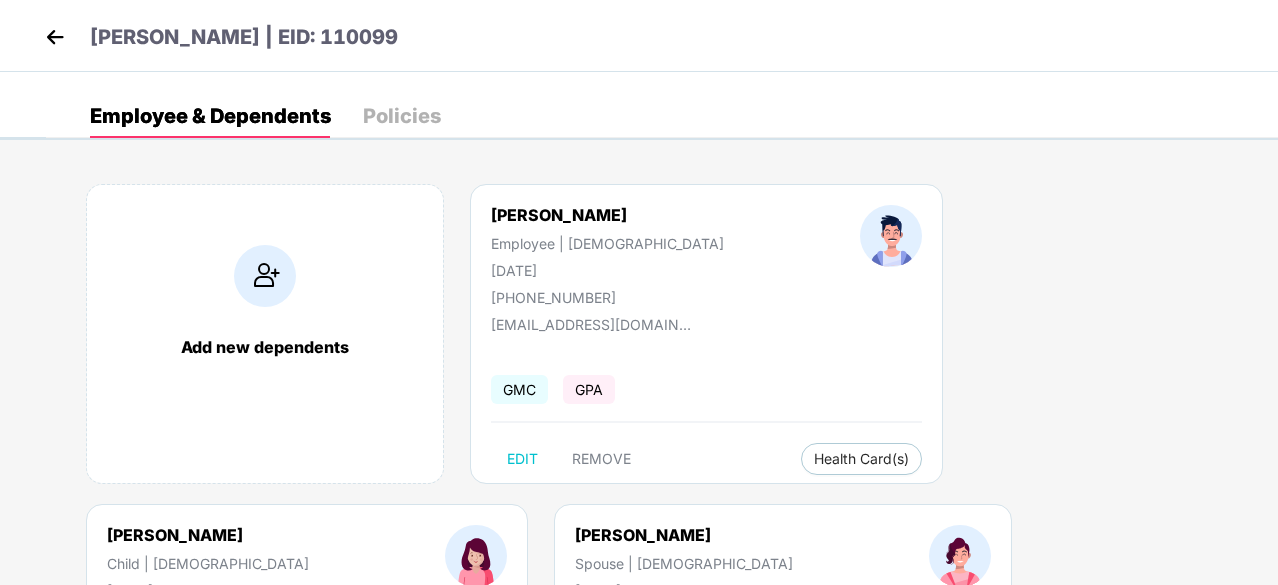 click at bounding box center [55, 37] 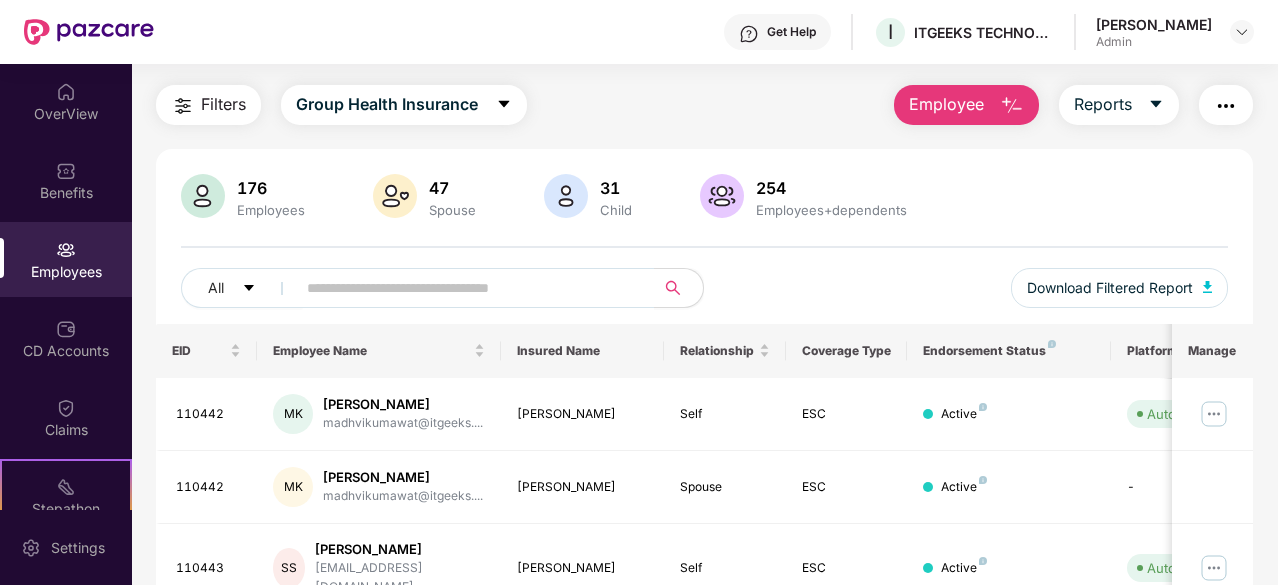scroll, scrollTop: 0, scrollLeft: 0, axis: both 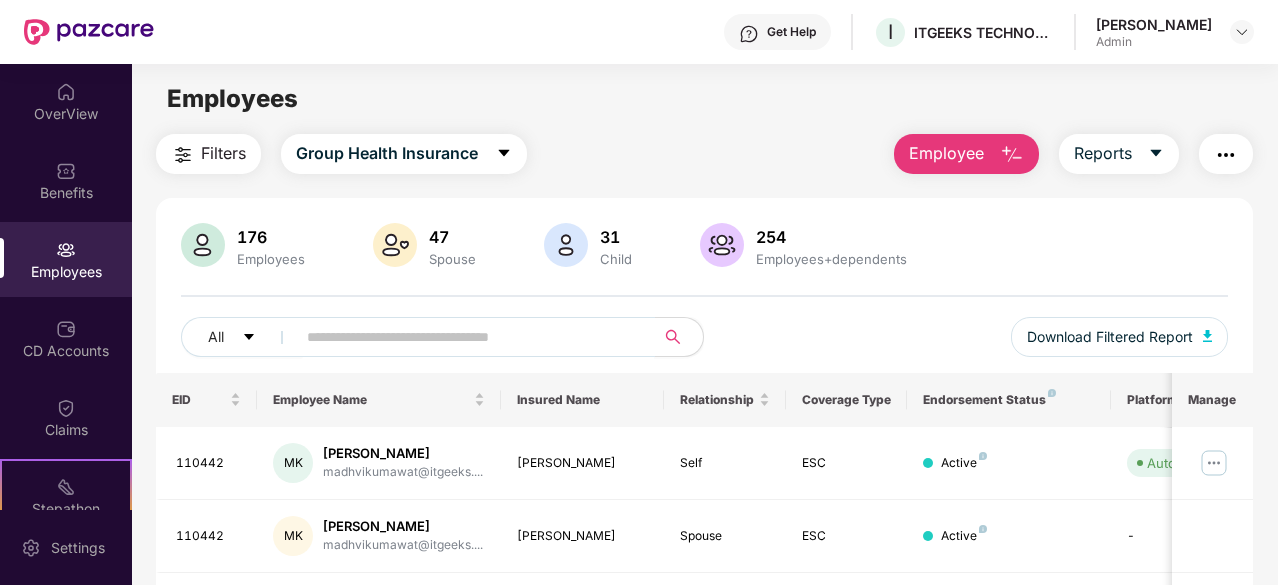 click at bounding box center (467, 337) 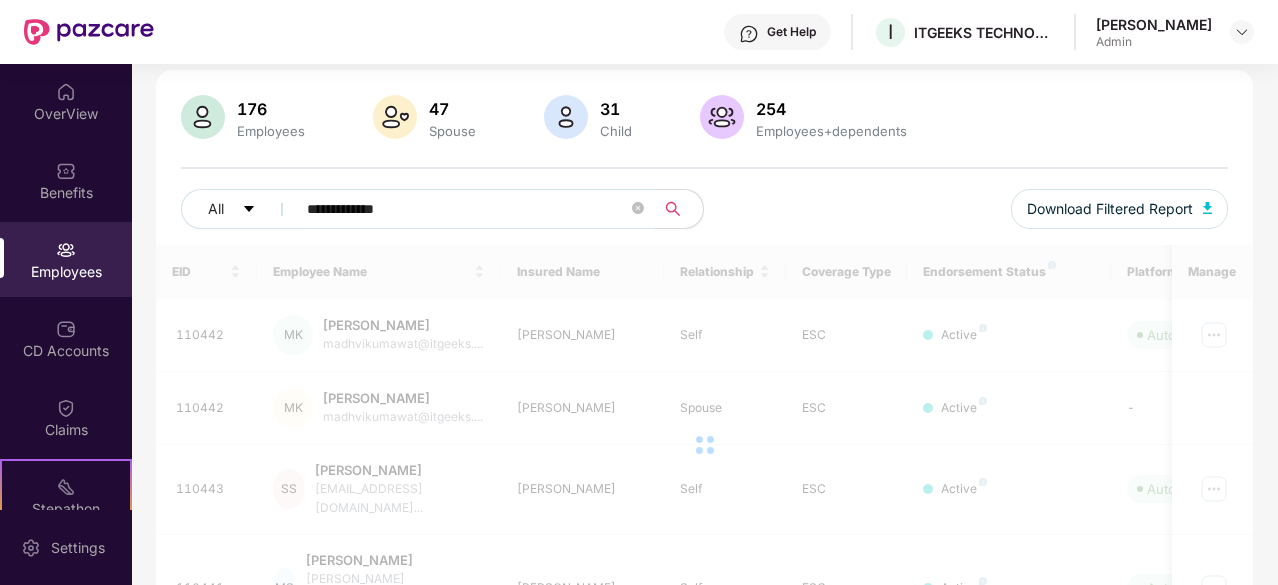 scroll, scrollTop: 64, scrollLeft: 0, axis: vertical 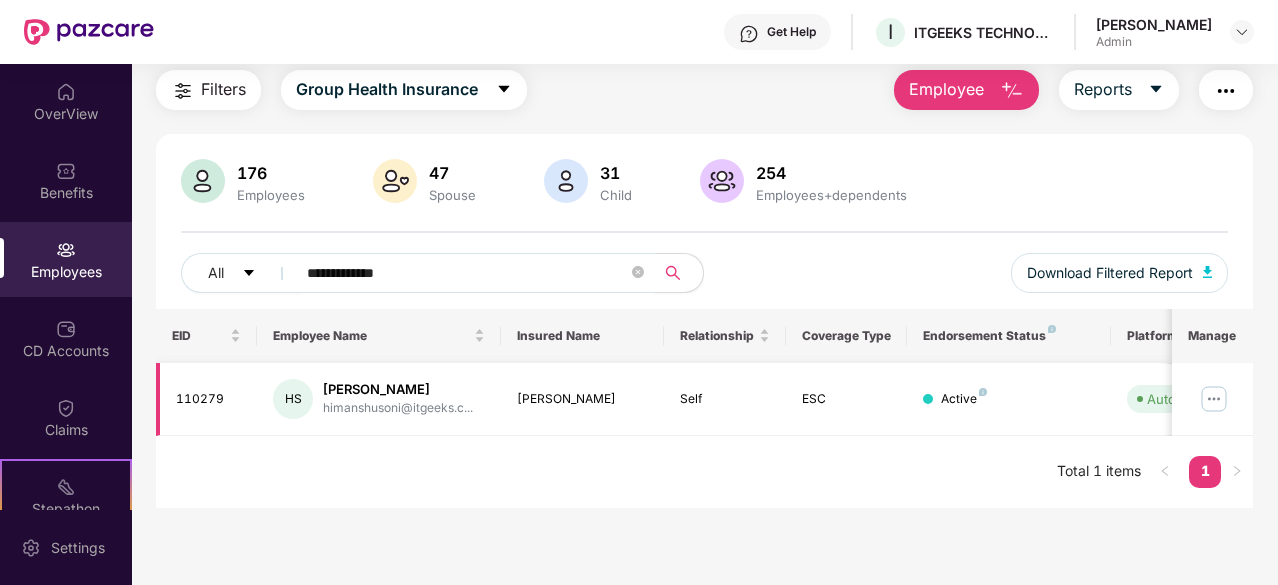 type on "**********" 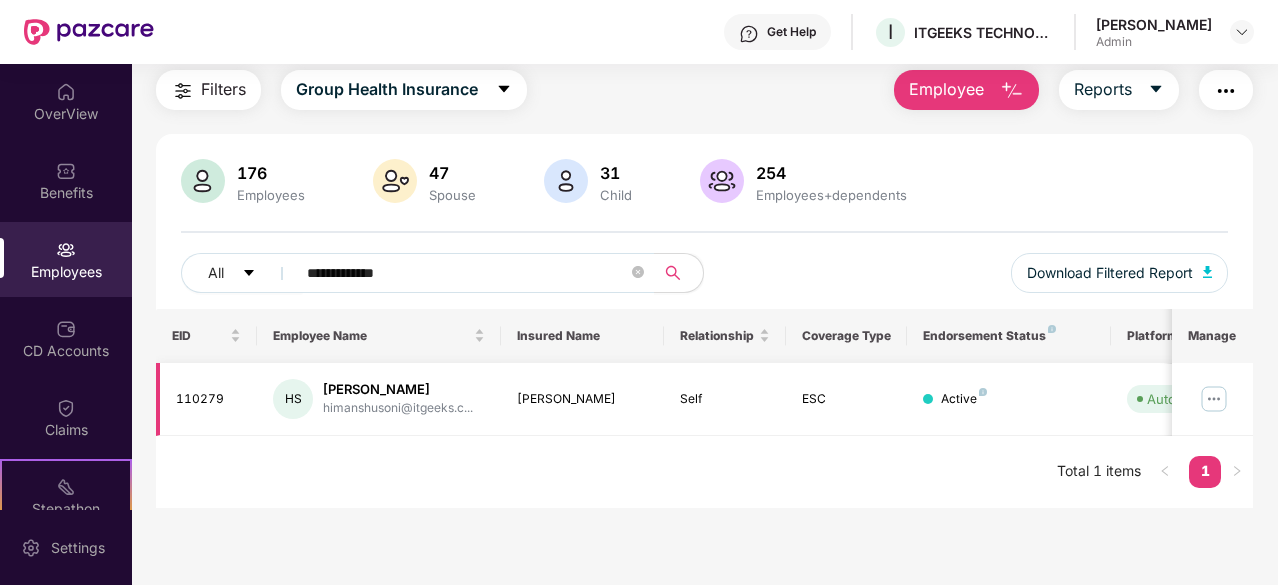 click at bounding box center [1214, 399] 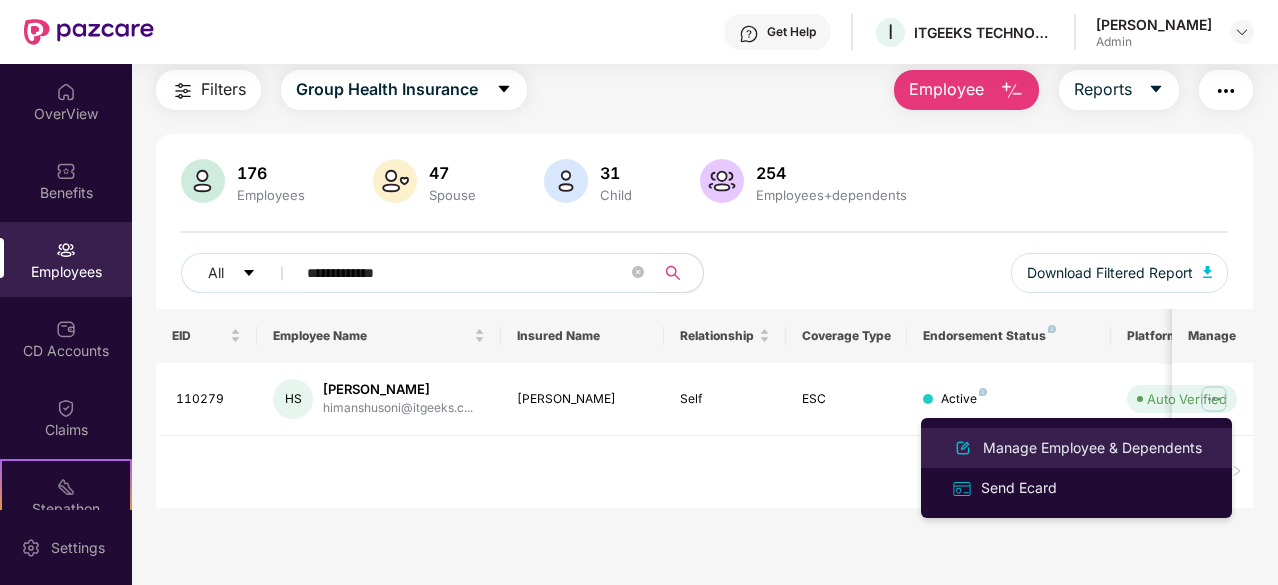 click on "Manage Employee & Dependents" at bounding box center [1092, 448] 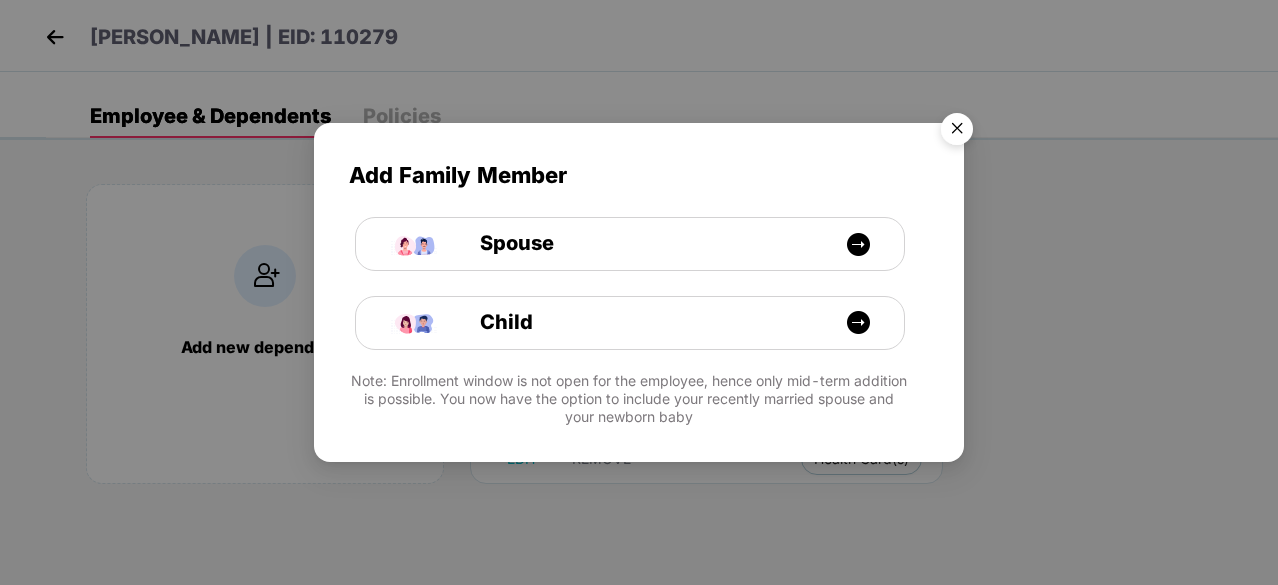 click at bounding box center [957, 132] 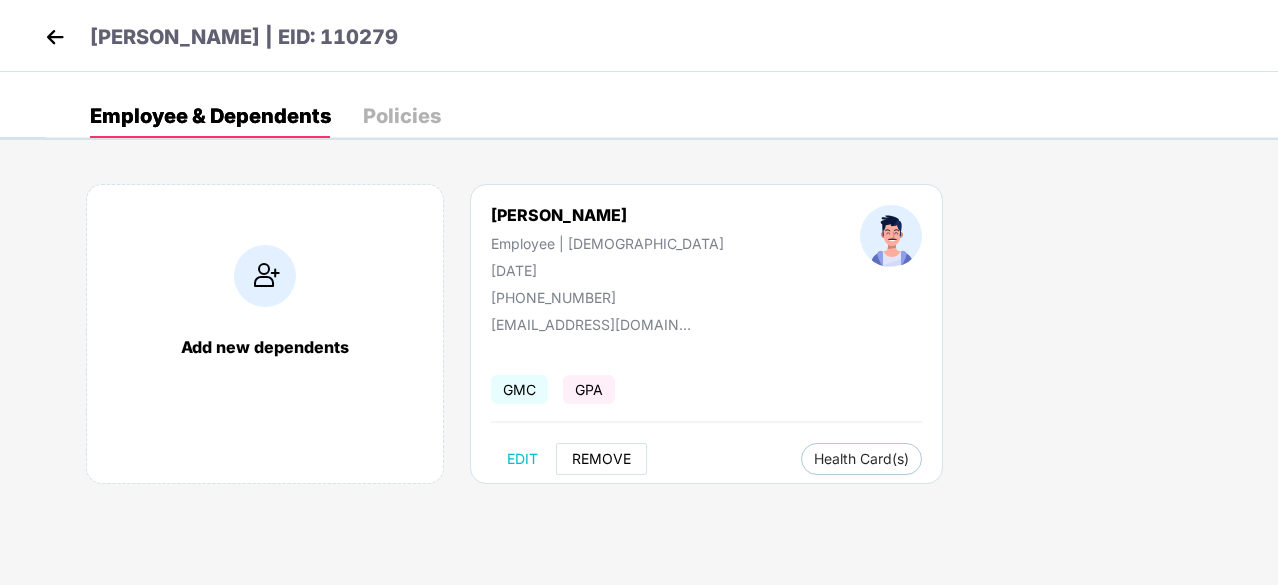 click on "REMOVE" at bounding box center (601, 459) 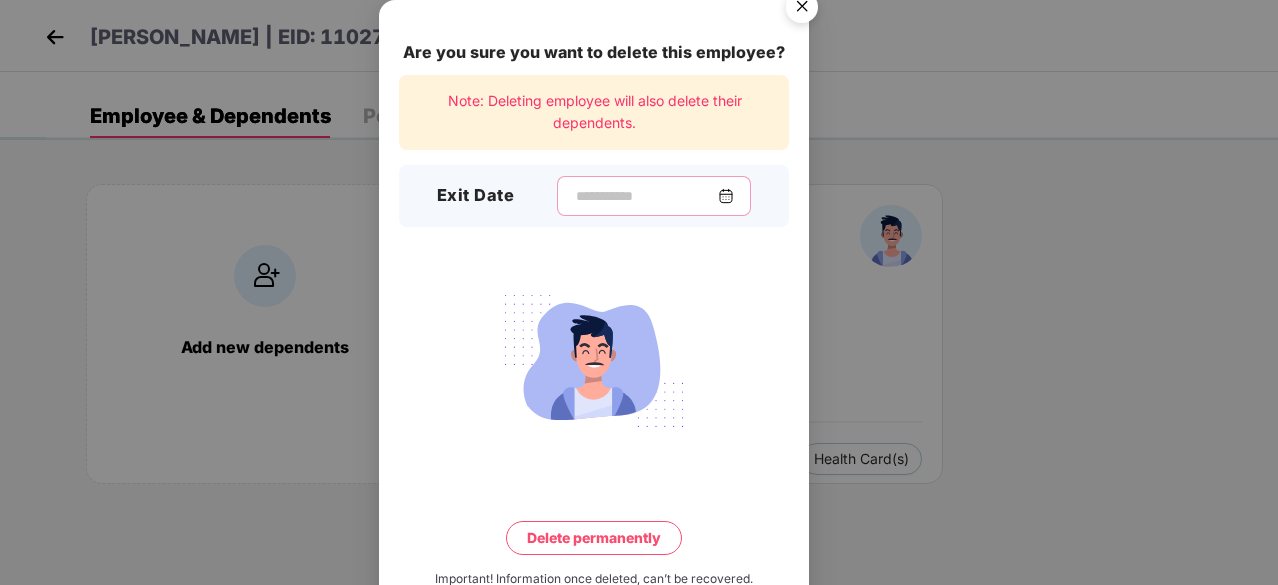 click at bounding box center [646, 196] 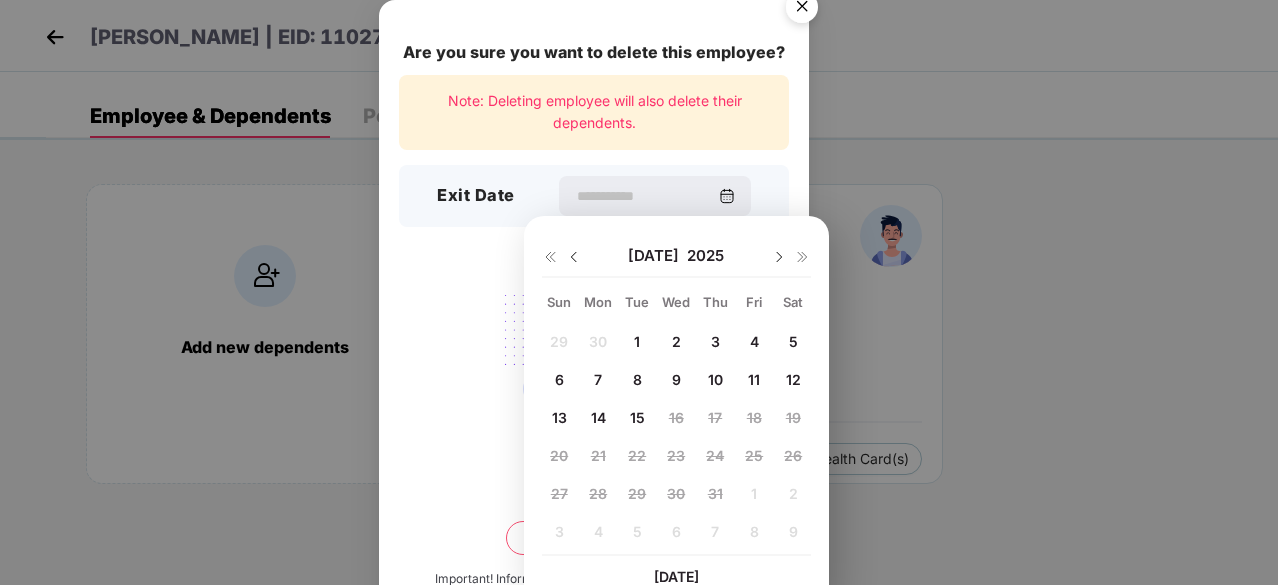 click on "9" at bounding box center (676, 379) 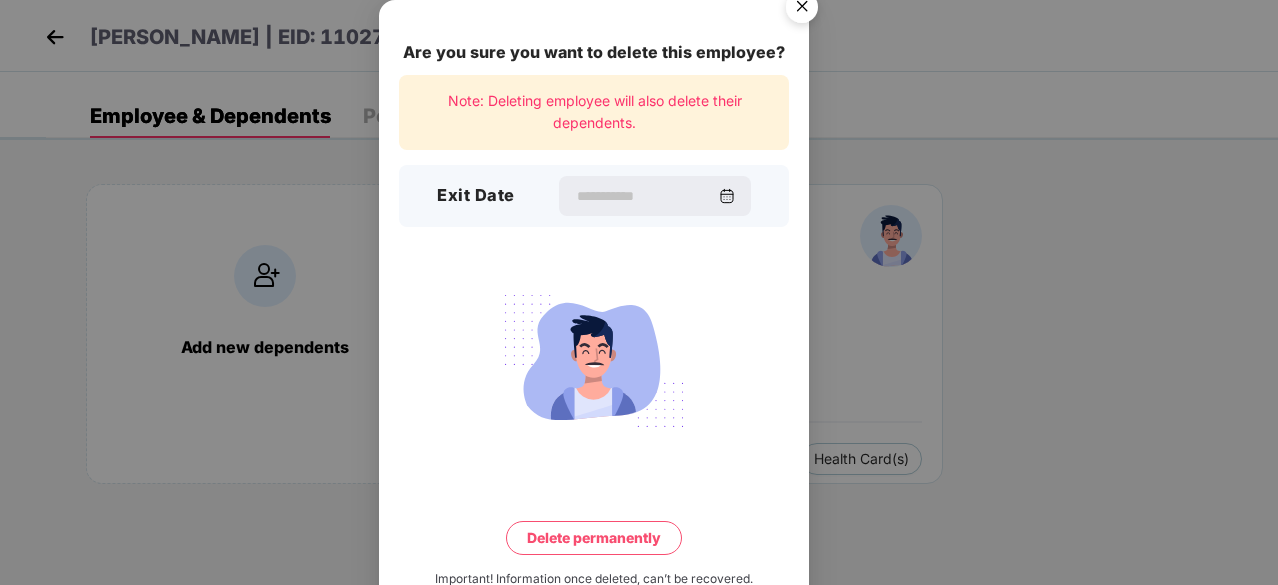 type on "**********" 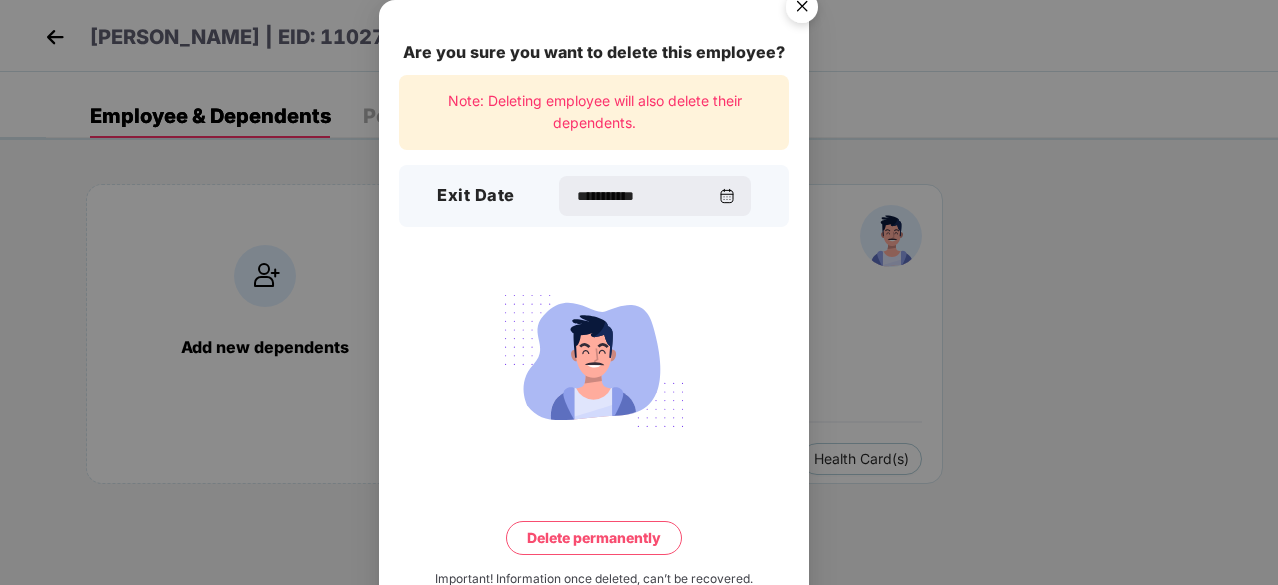 click on "Delete permanently" at bounding box center (594, 538) 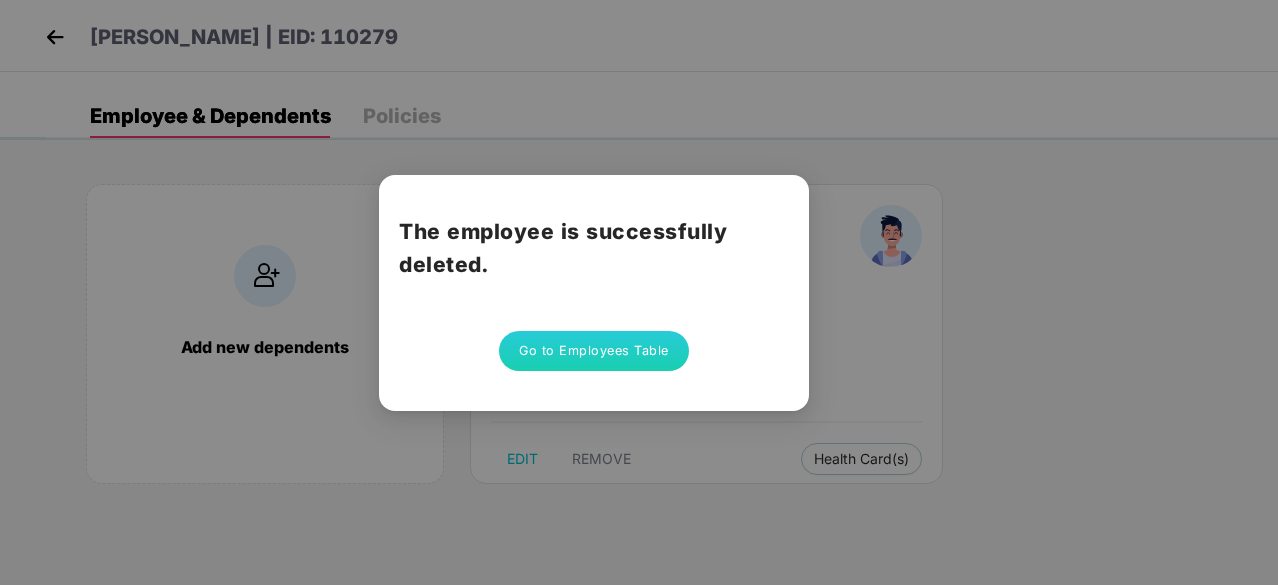 click on "Go to Employees Table" at bounding box center (594, 351) 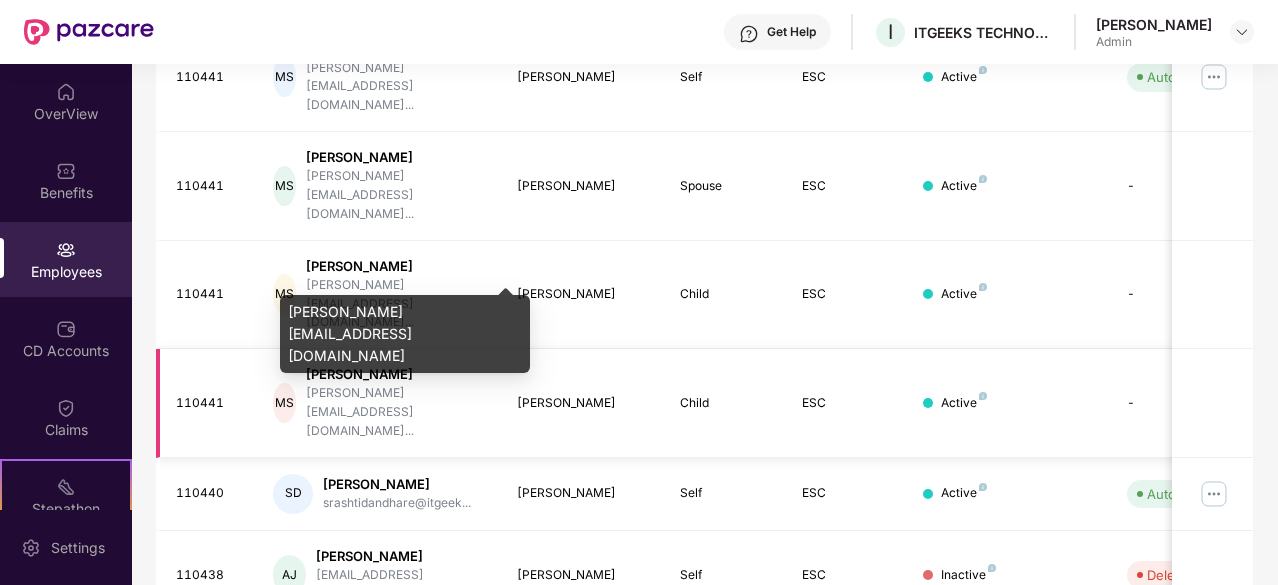 scroll, scrollTop: 0, scrollLeft: 0, axis: both 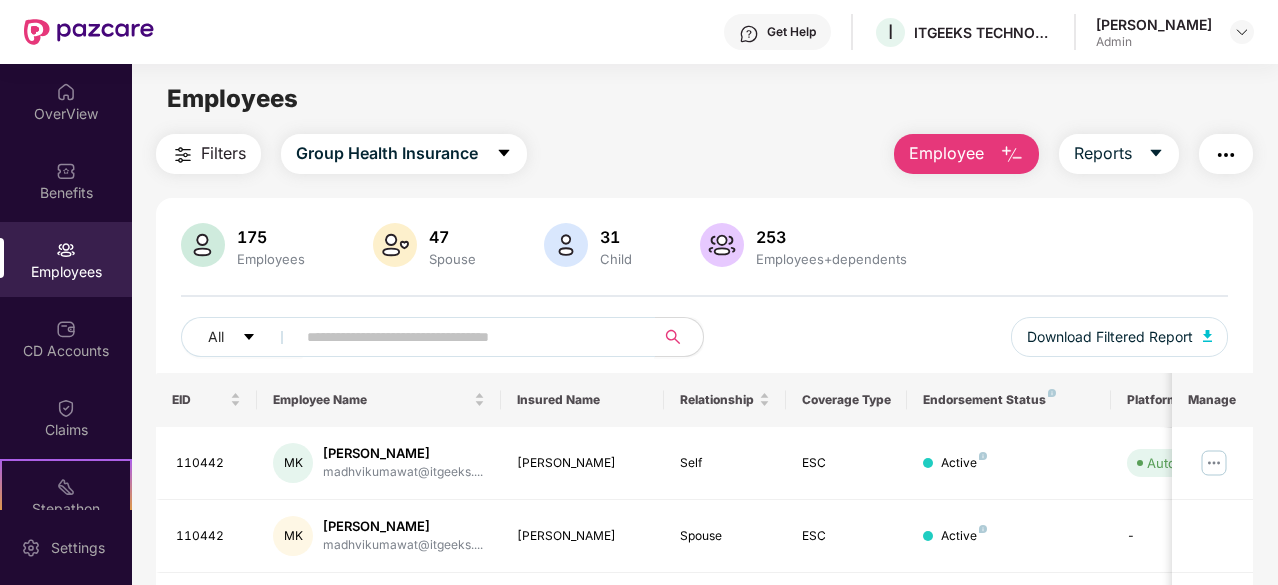 click at bounding box center (467, 337) 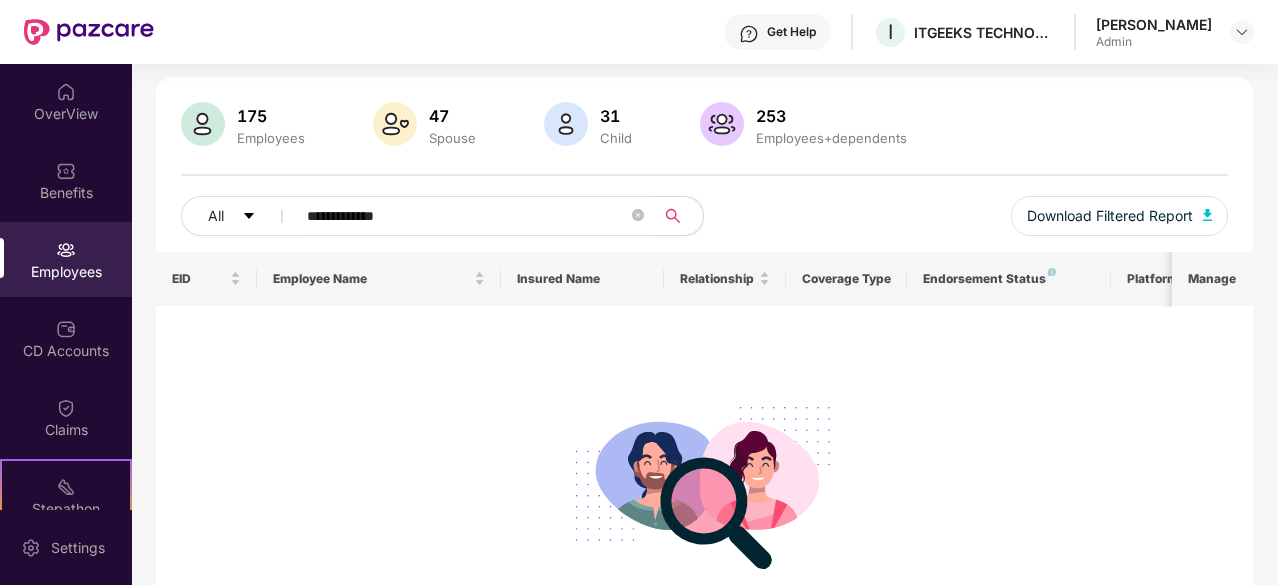 scroll, scrollTop: 120, scrollLeft: 0, axis: vertical 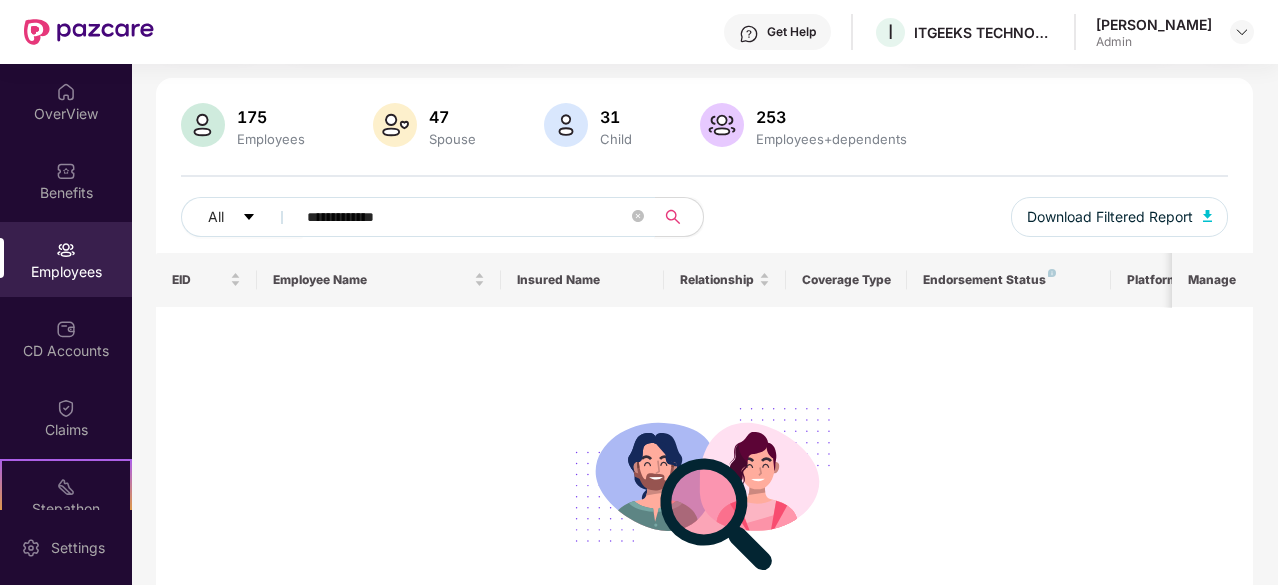 click on "**********" at bounding box center [467, 217] 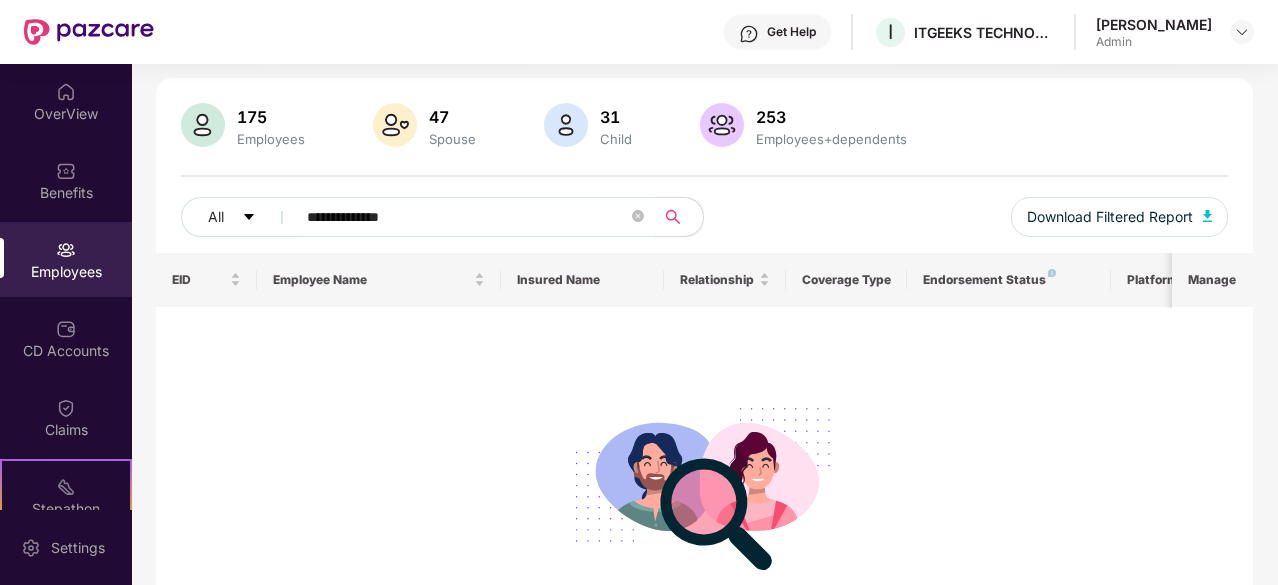 type on "**********" 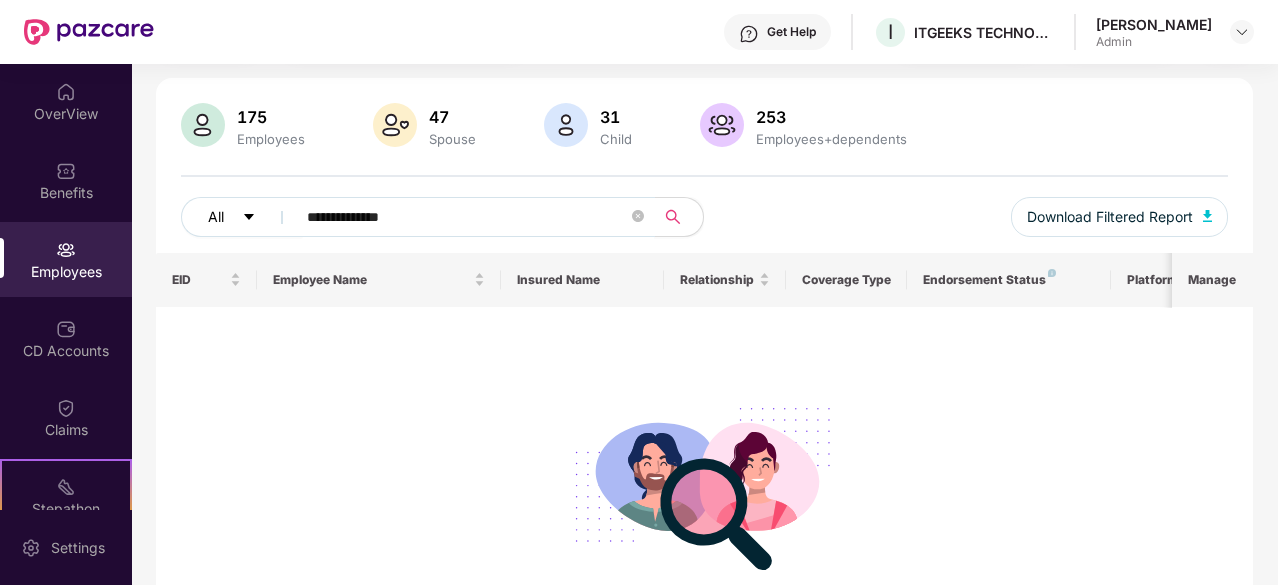 drag, startPoint x: 440, startPoint y: 213, endPoint x: 272, endPoint y: 232, distance: 169.07098 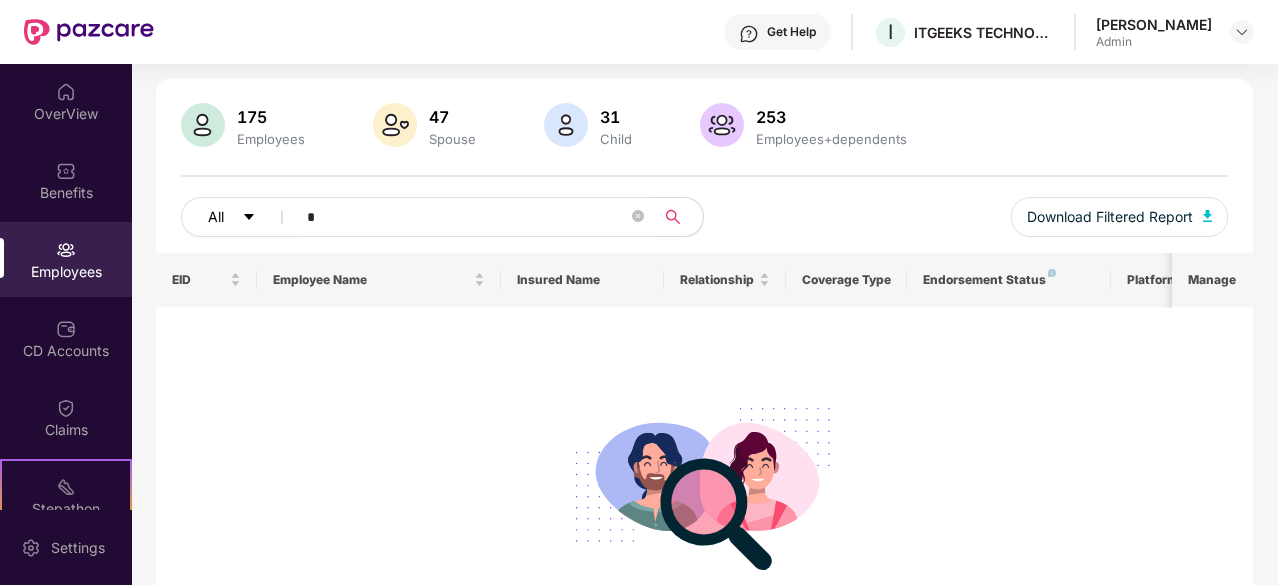 paste on "**********" 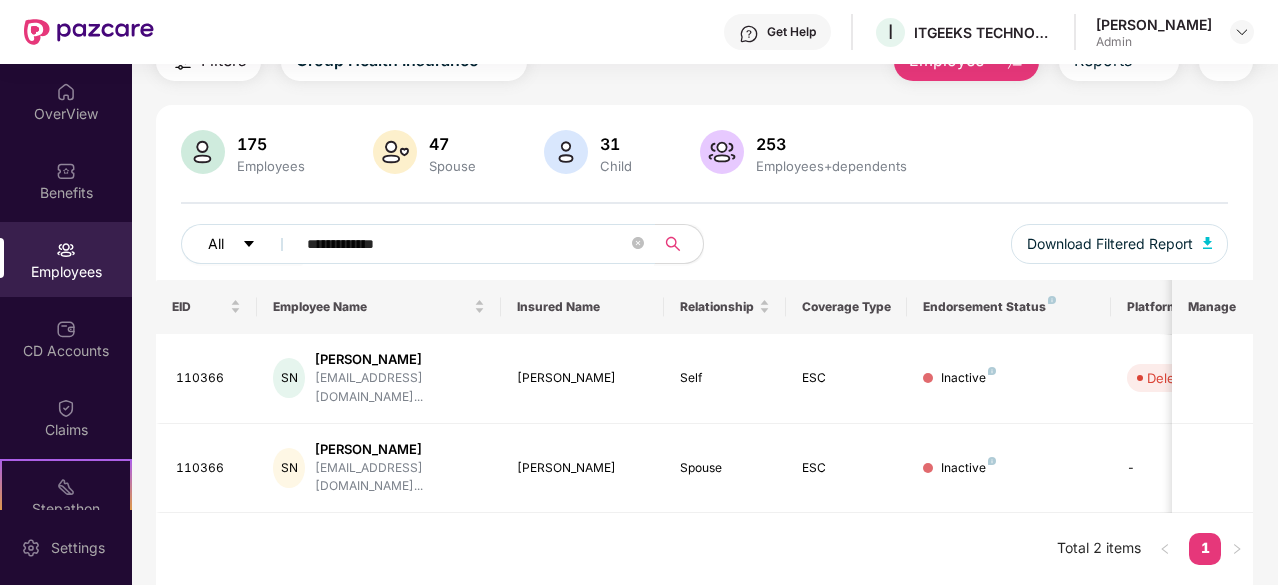 scroll, scrollTop: 64, scrollLeft: 0, axis: vertical 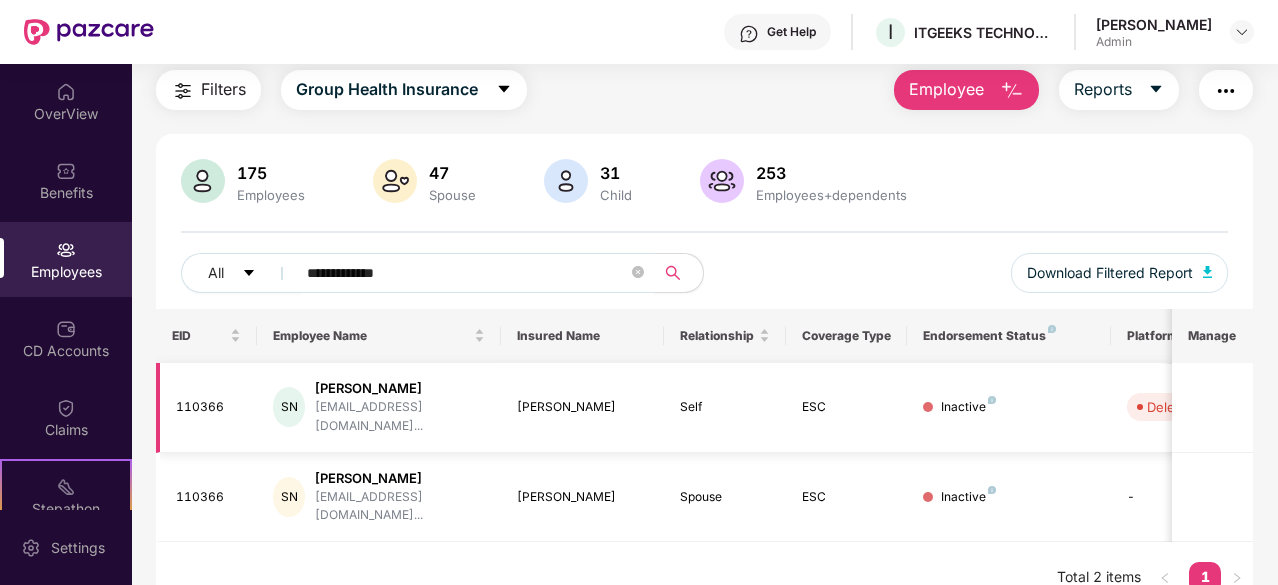 type on "**********" 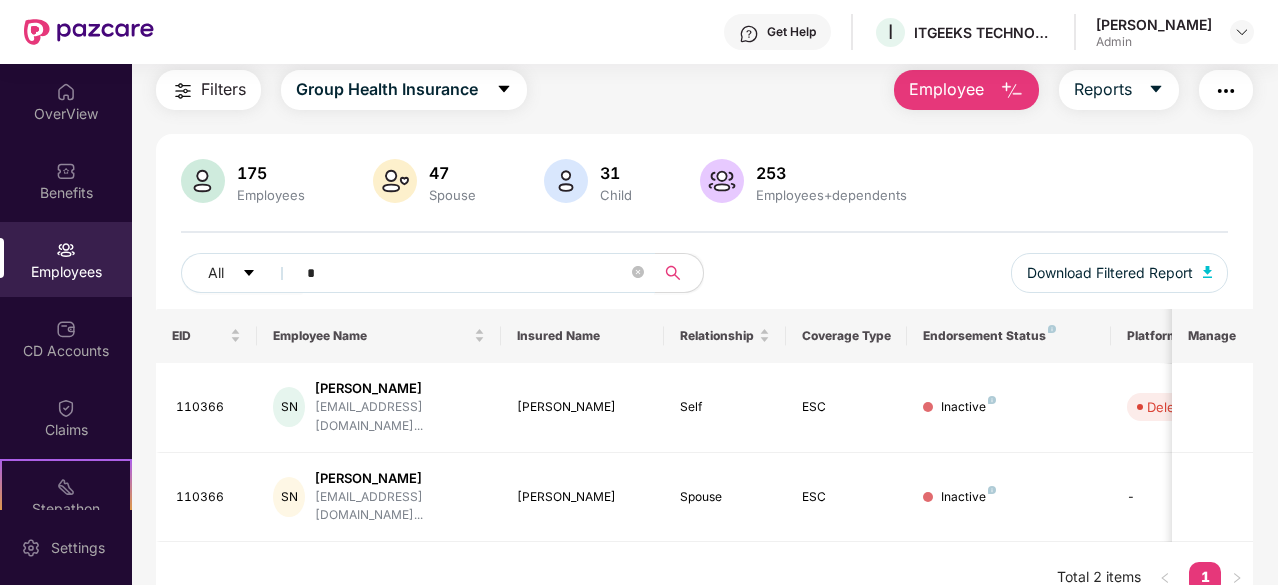 paste on "**********" 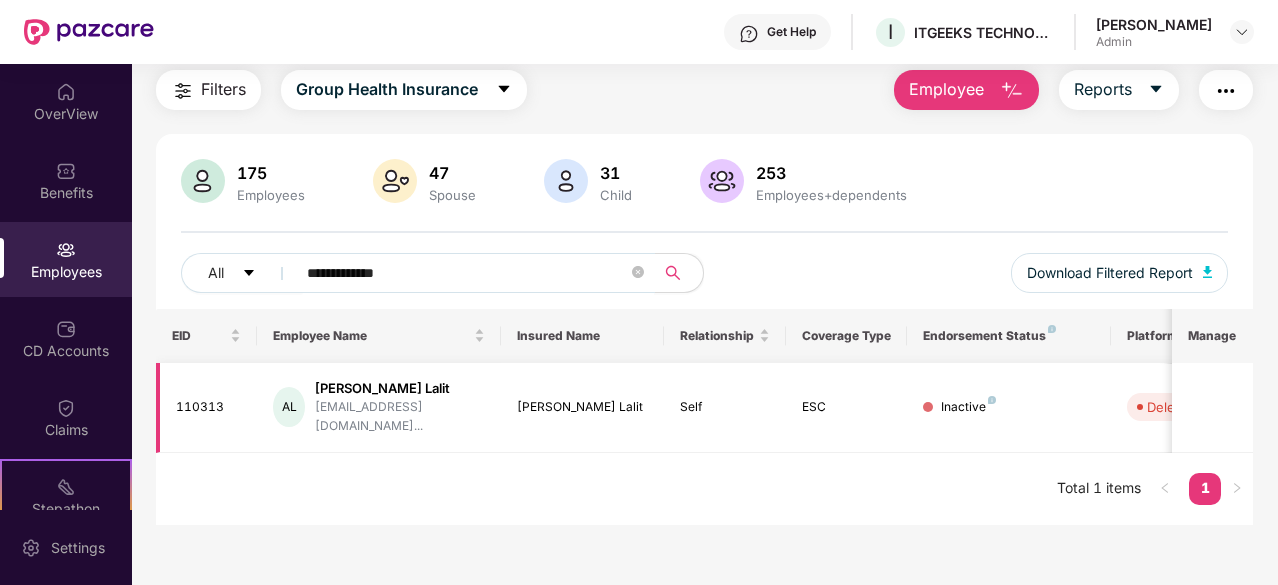 type on "**********" 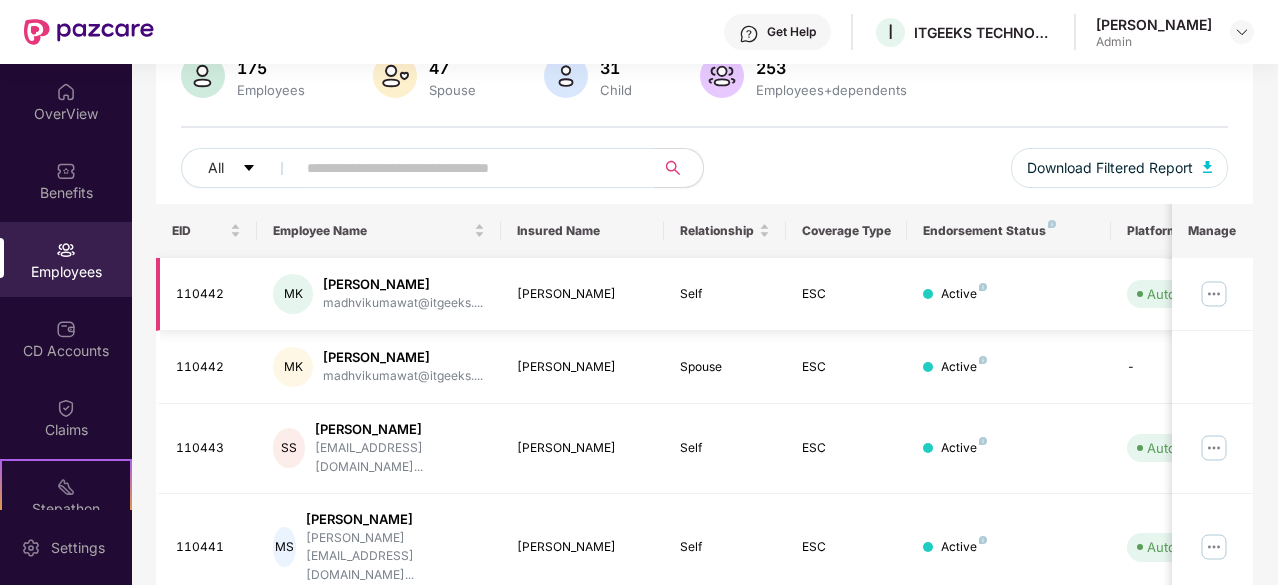 scroll, scrollTop: 170, scrollLeft: 0, axis: vertical 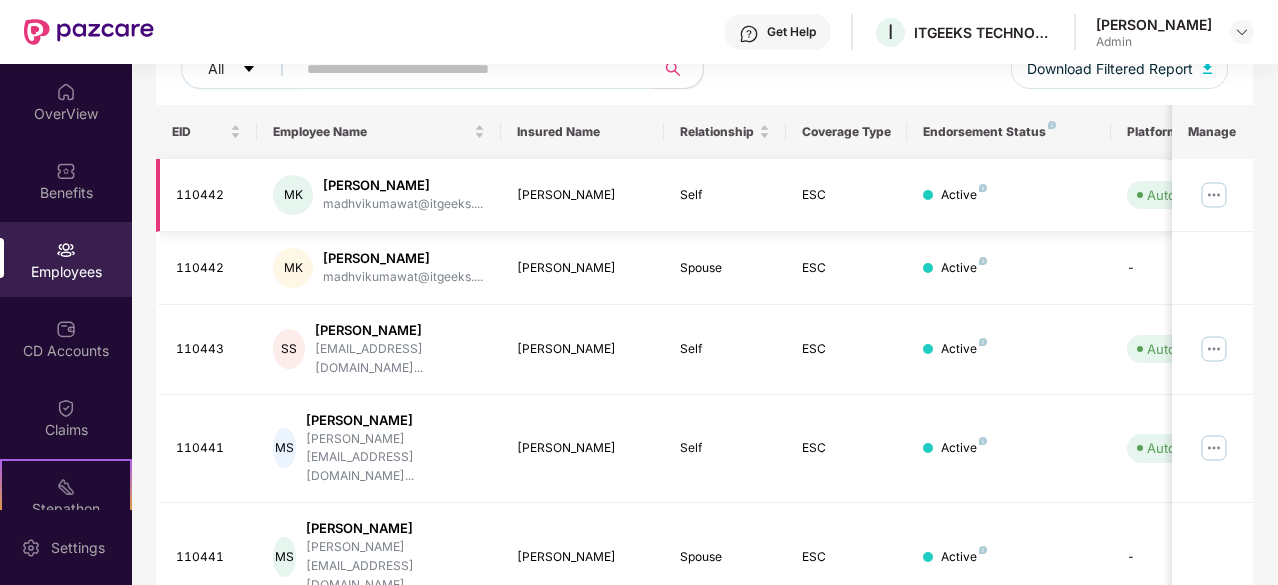 click on "Spouse" at bounding box center (725, 557) 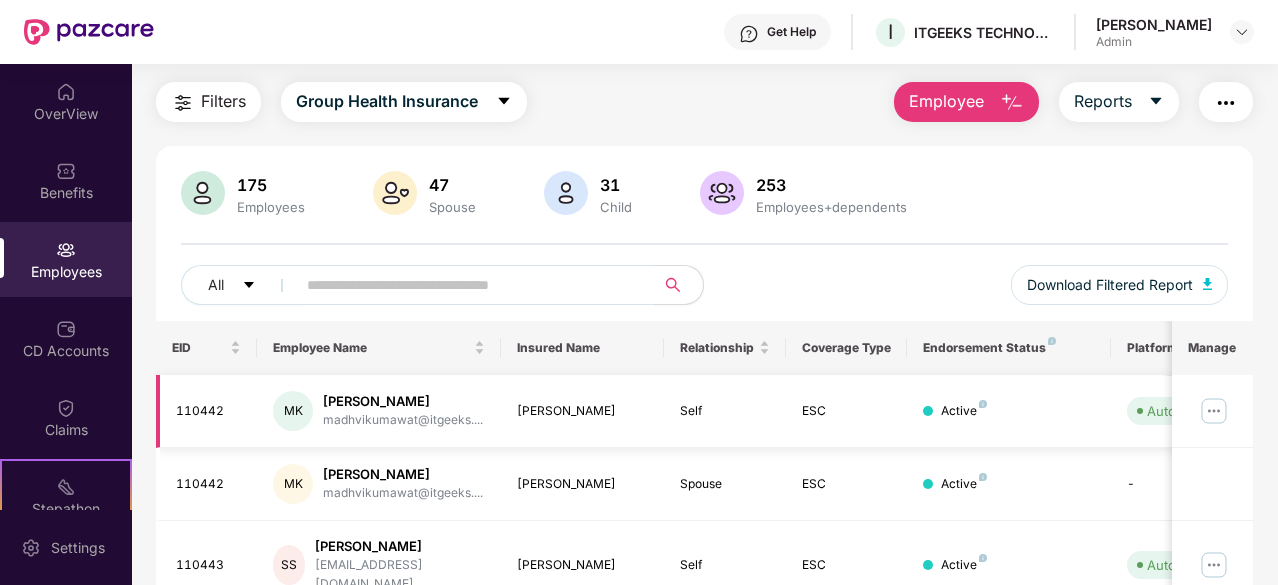 scroll, scrollTop: 0, scrollLeft: 0, axis: both 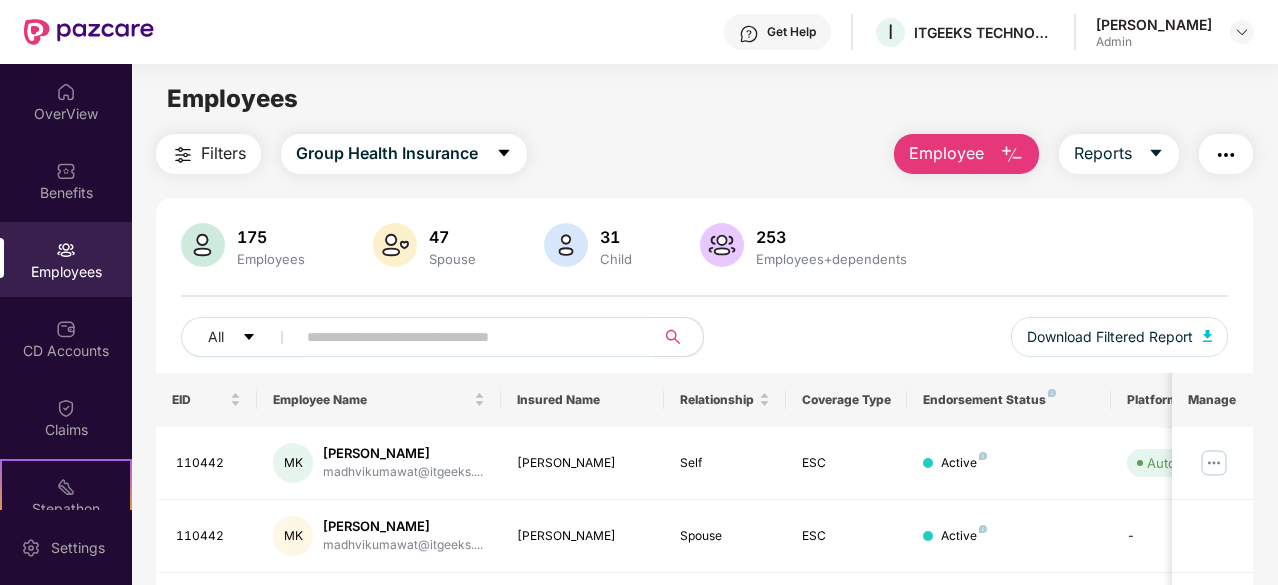 click at bounding box center (183, 155) 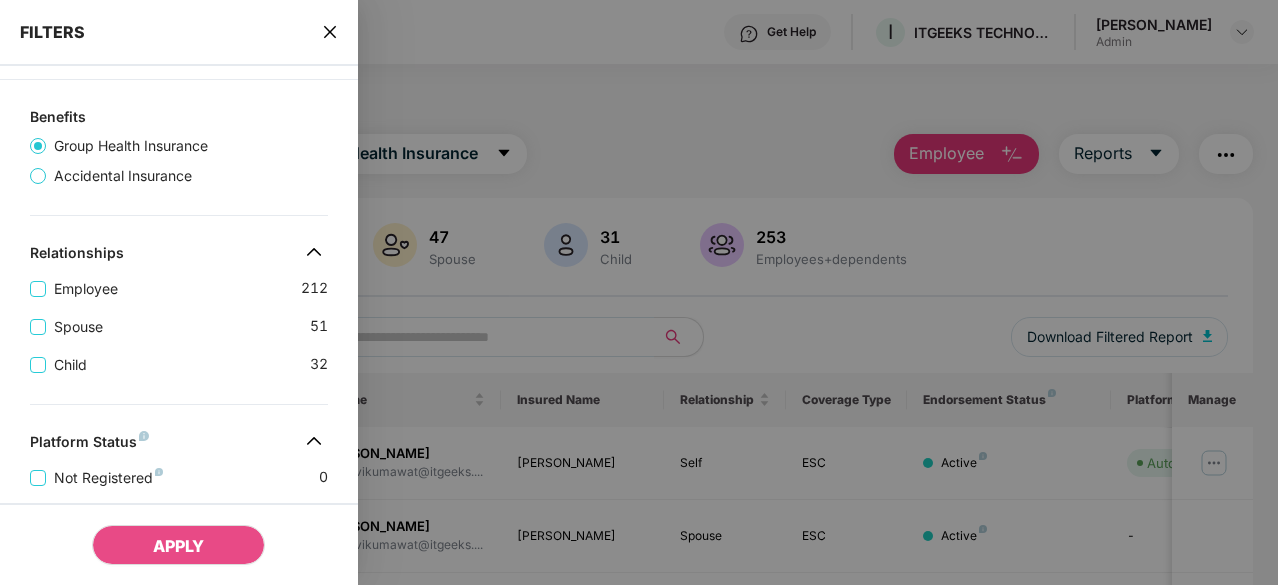 scroll, scrollTop: 128, scrollLeft: 0, axis: vertical 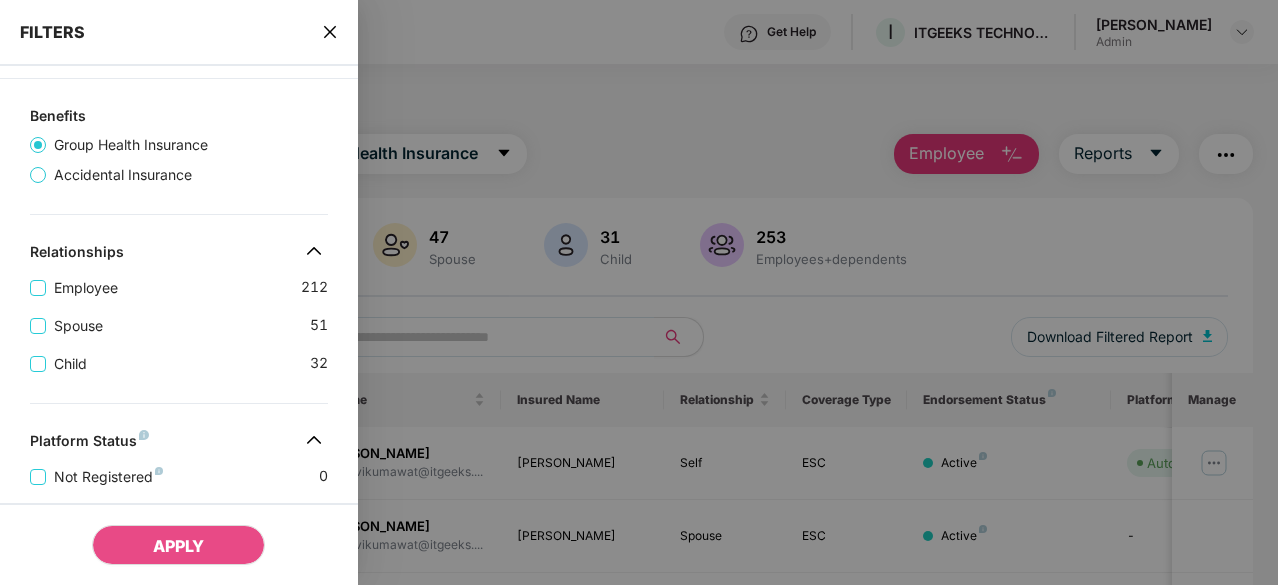 click at bounding box center [314, 251] 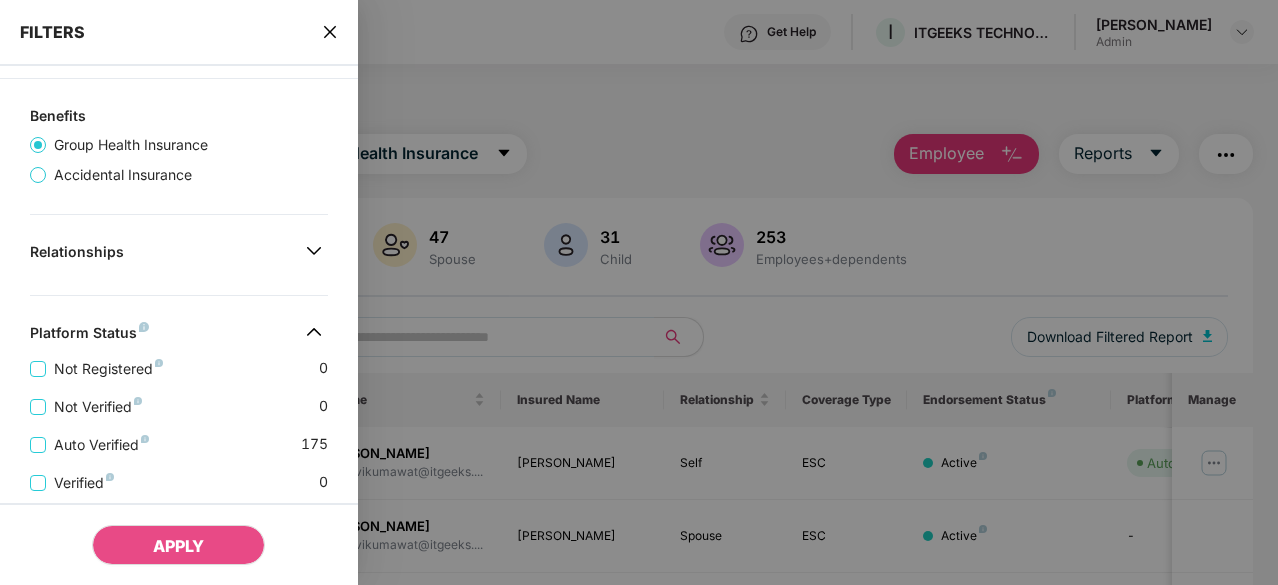 click at bounding box center (314, 251) 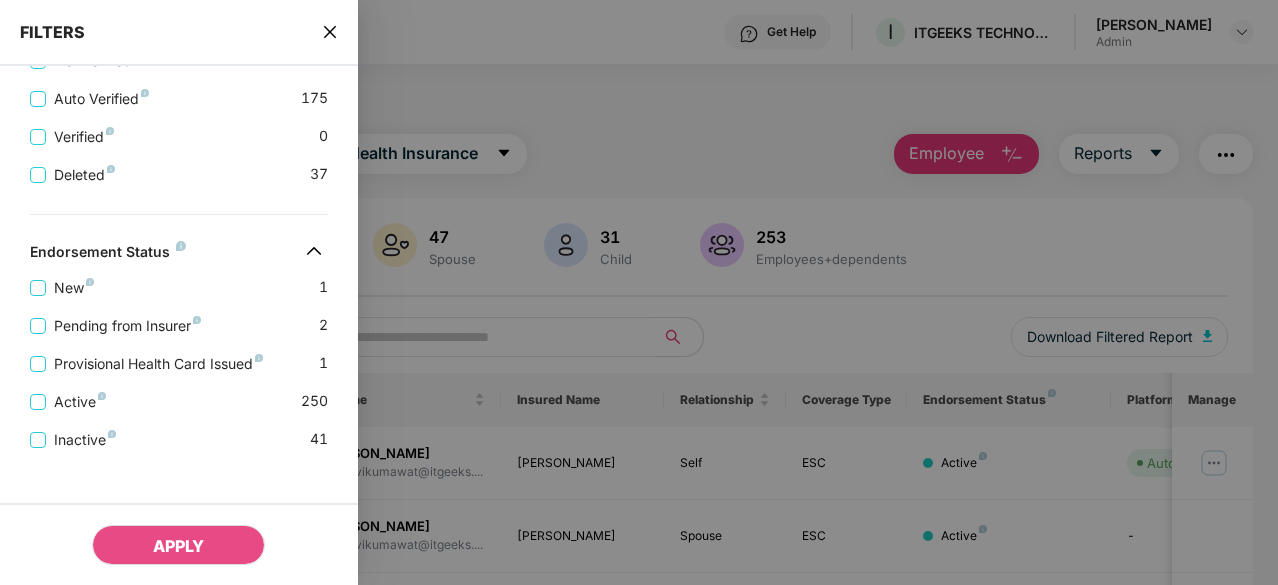 scroll, scrollTop: 586, scrollLeft: 0, axis: vertical 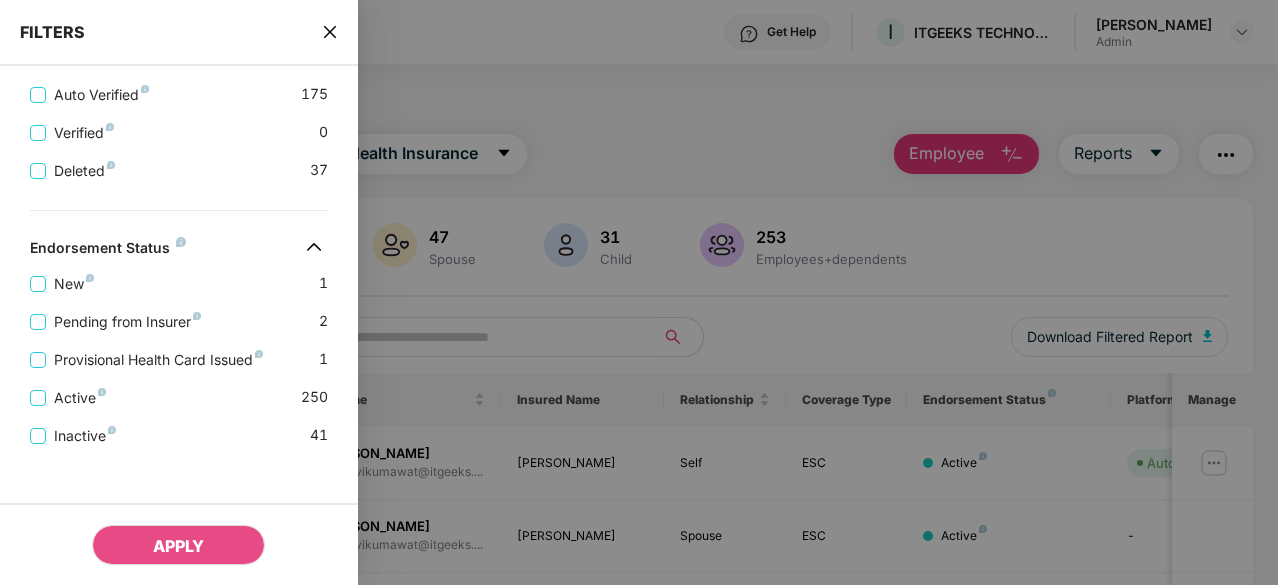 click at bounding box center [314, 247] 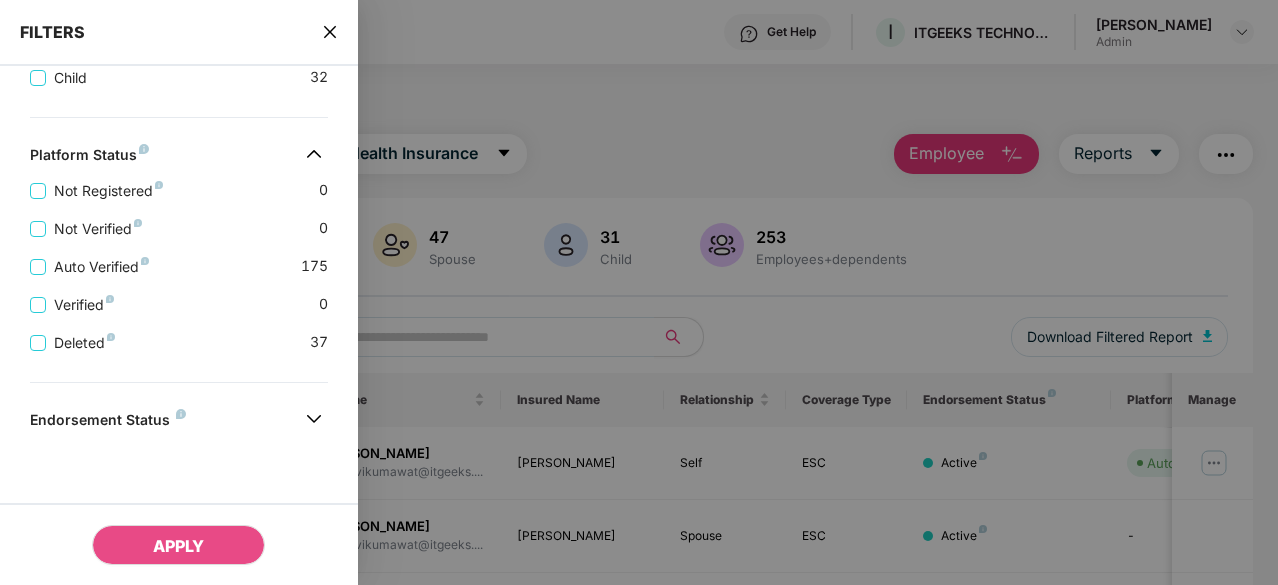 scroll, scrollTop: 412, scrollLeft: 0, axis: vertical 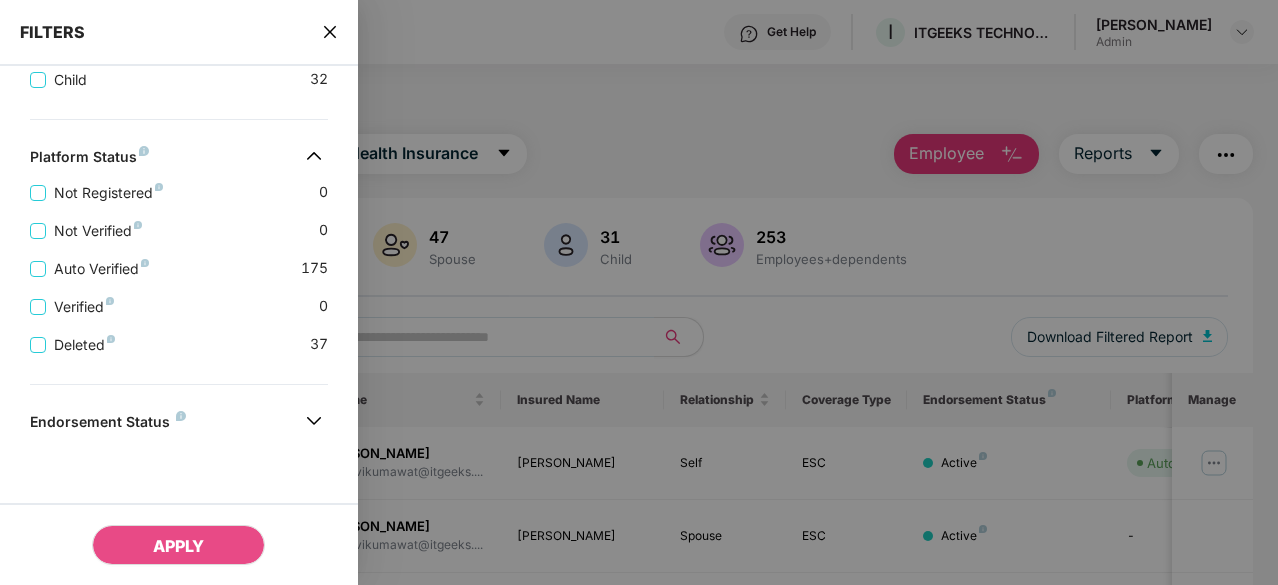 click at bounding box center [314, 156] 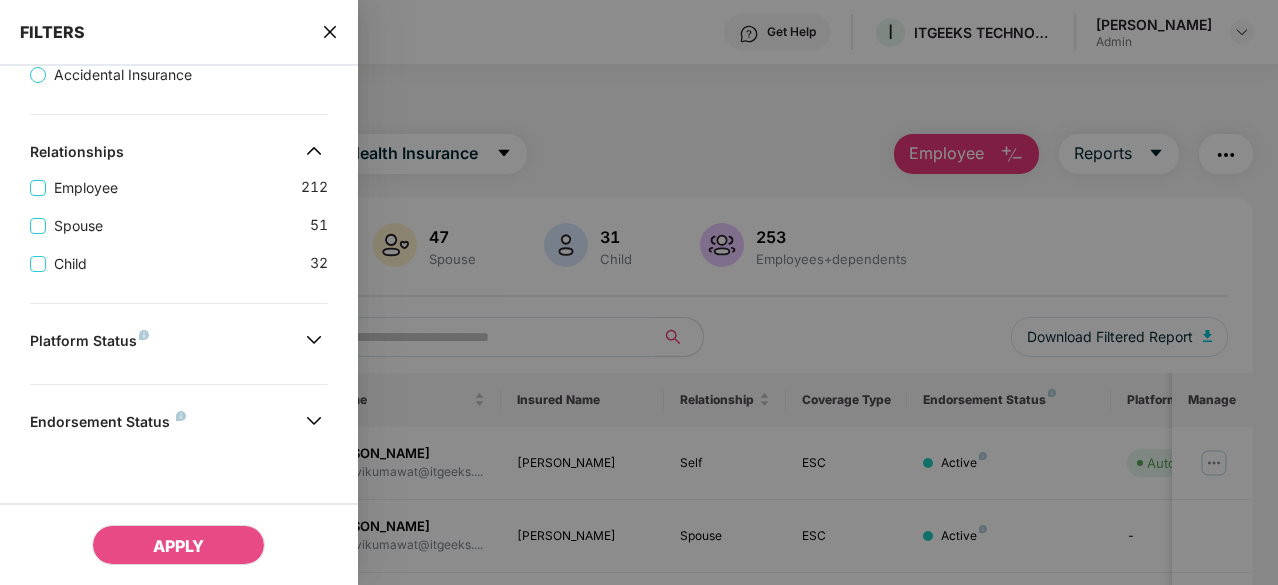 click at bounding box center [314, 340] 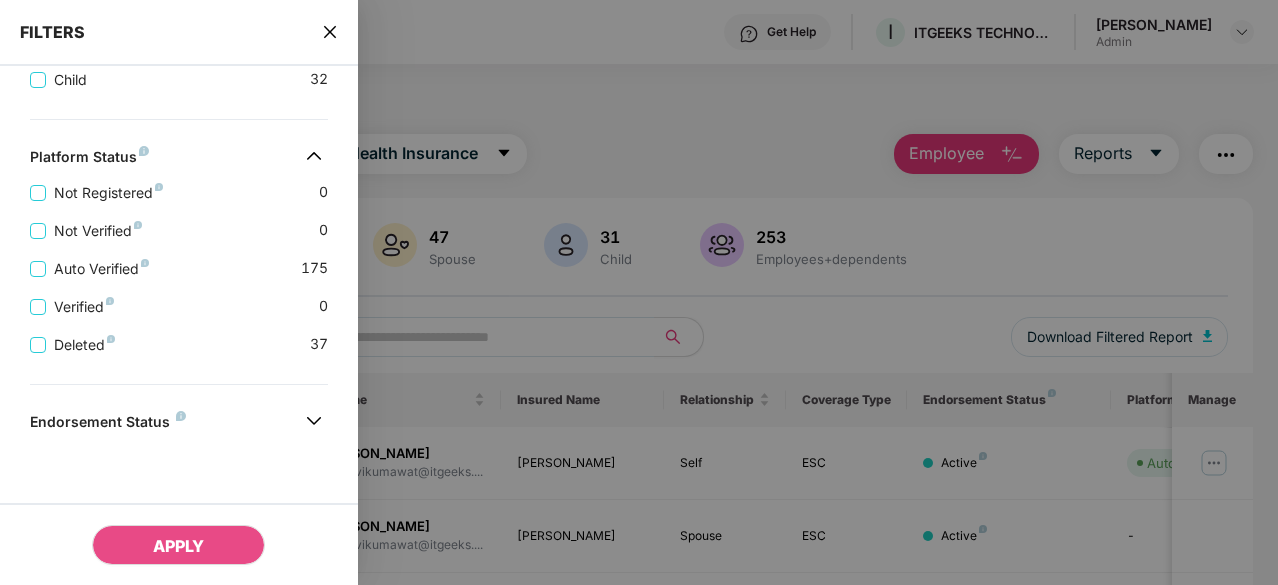 click at bounding box center [314, 156] 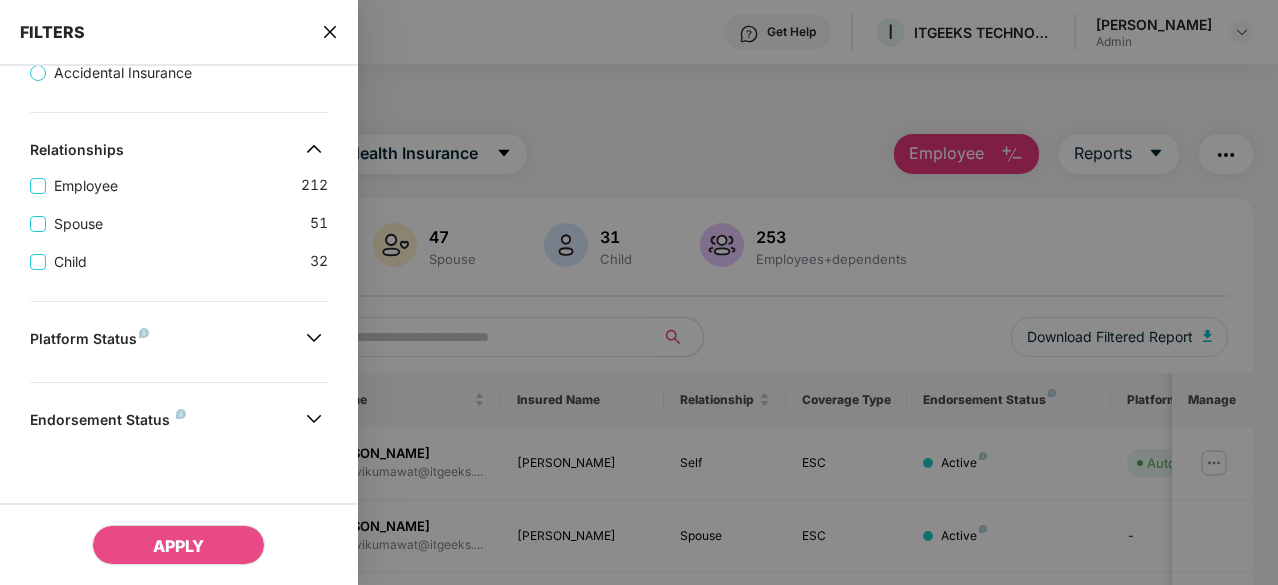 scroll, scrollTop: 228, scrollLeft: 0, axis: vertical 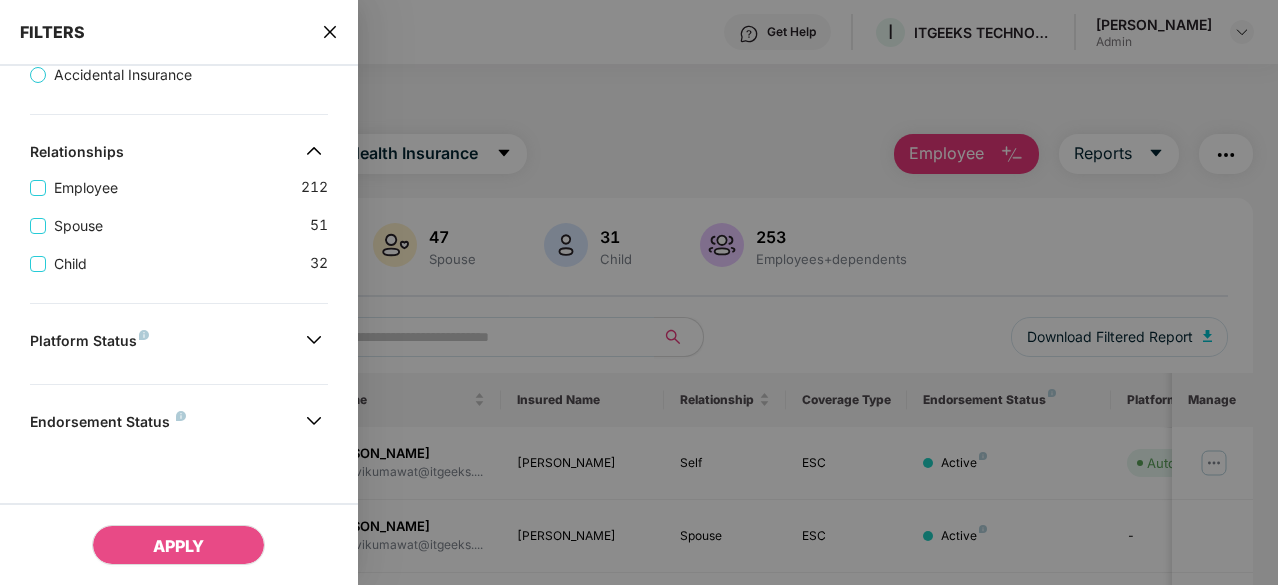click 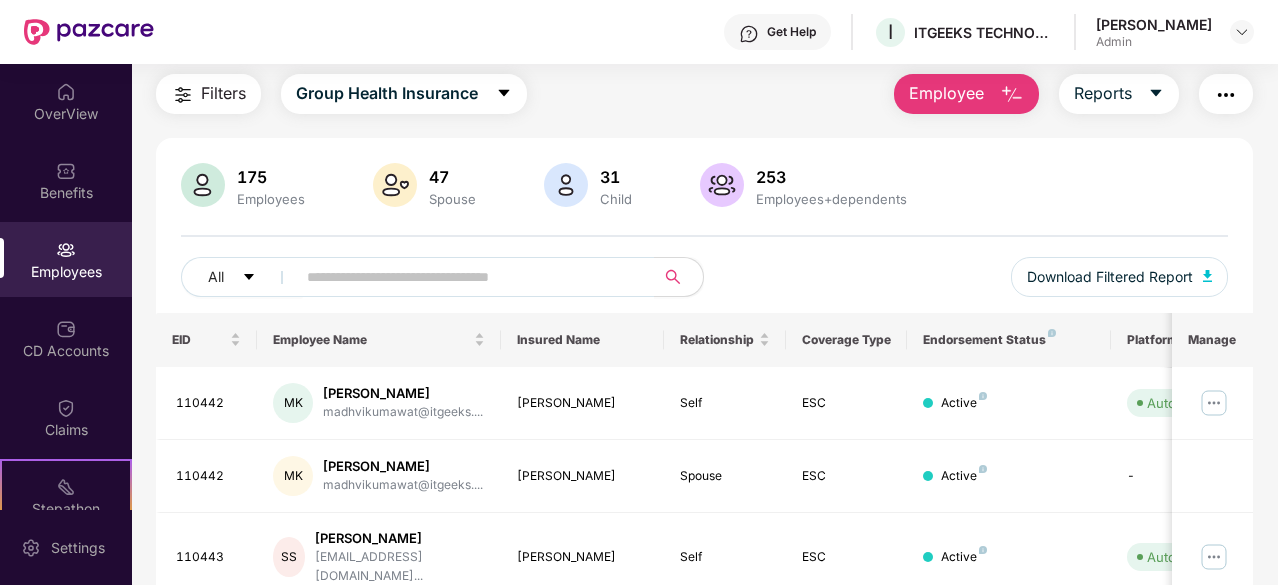 scroll, scrollTop: 0, scrollLeft: 0, axis: both 